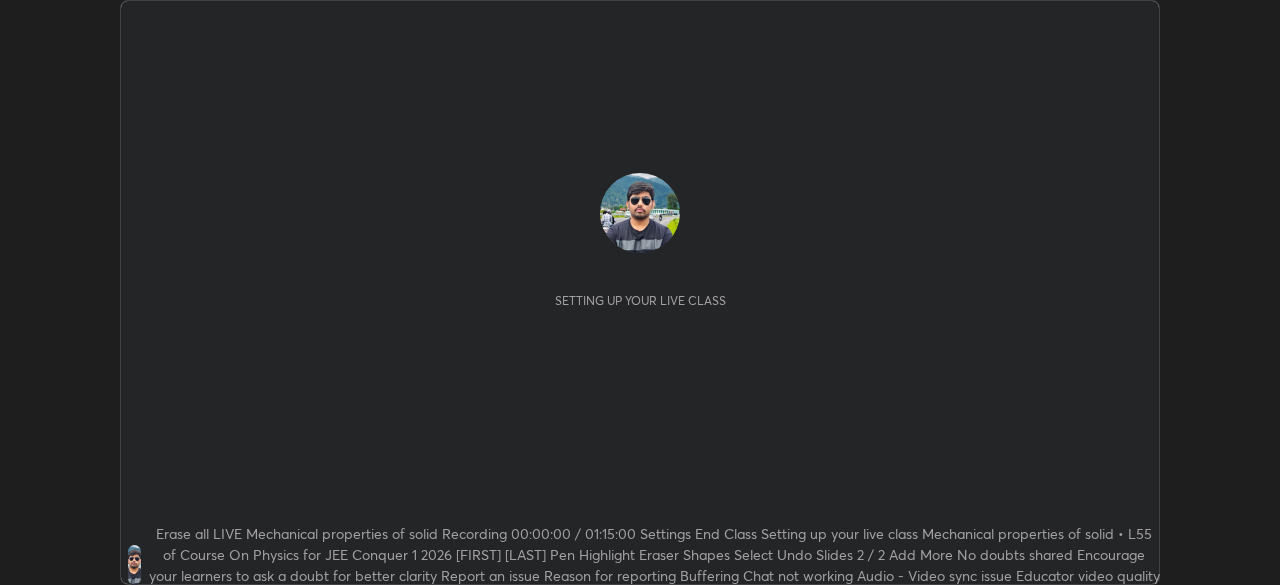 scroll, scrollTop: 0, scrollLeft: 0, axis: both 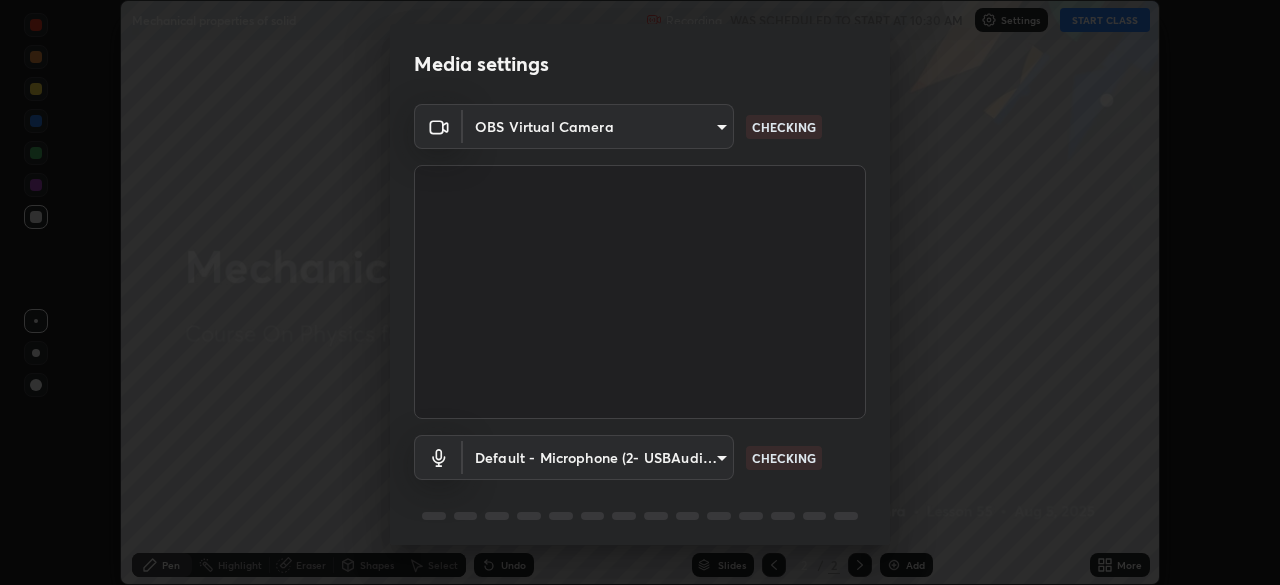 type on "9c5db0e3d6bf80210af106929d999d9f929c5ea5bbb961195660b7f823e2c793" 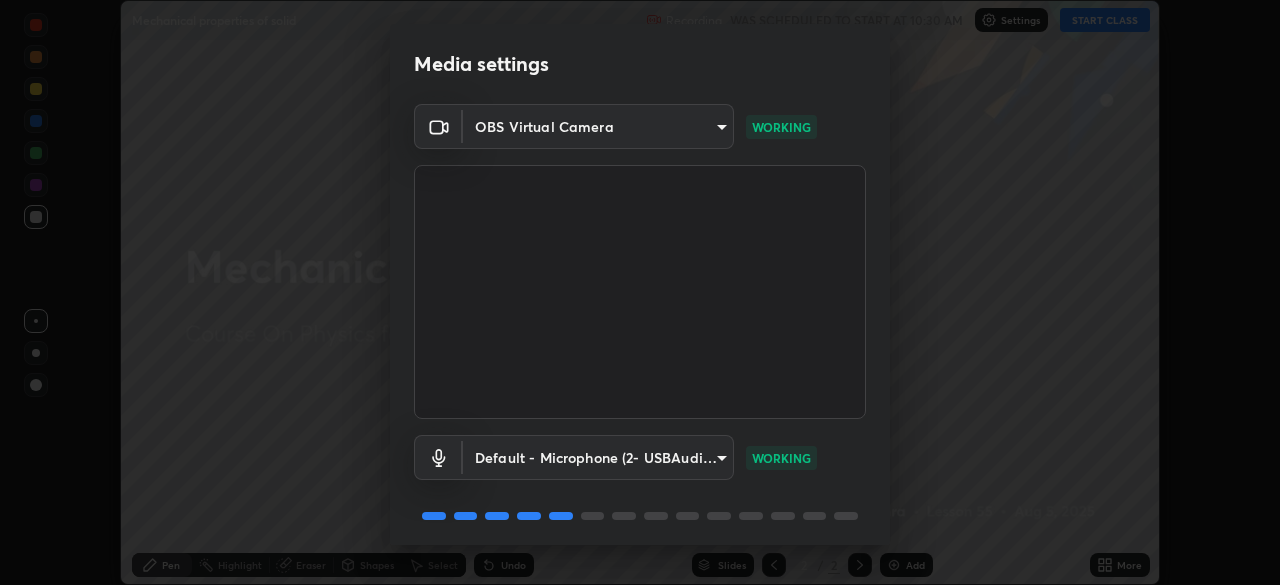 scroll, scrollTop: 71, scrollLeft: 0, axis: vertical 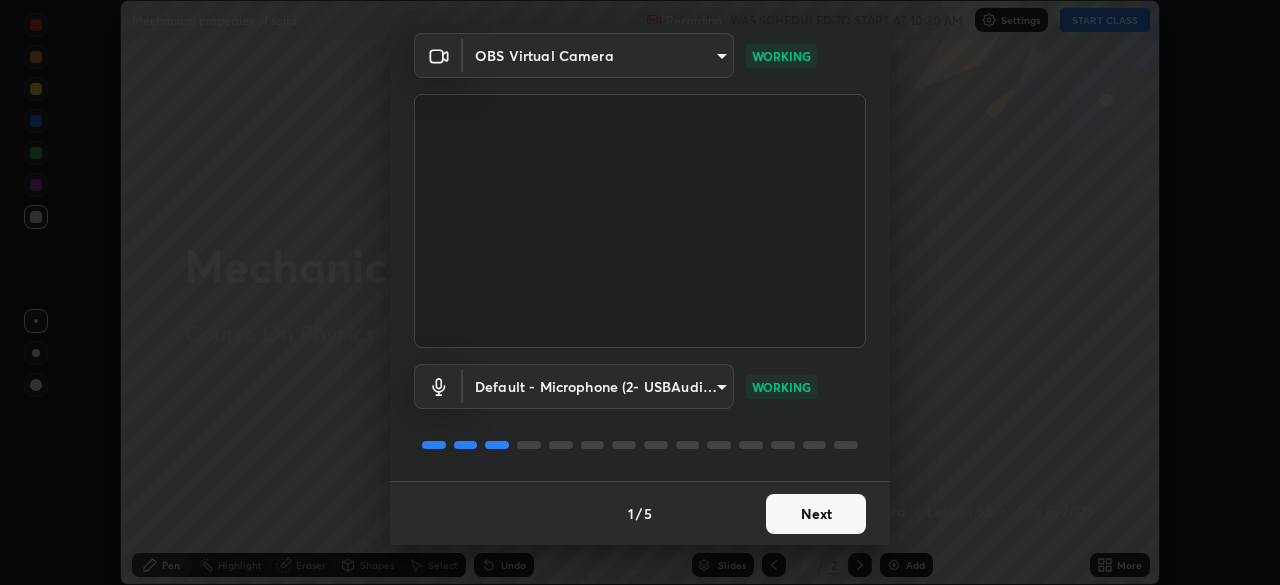 click on "Next" at bounding box center [816, 514] 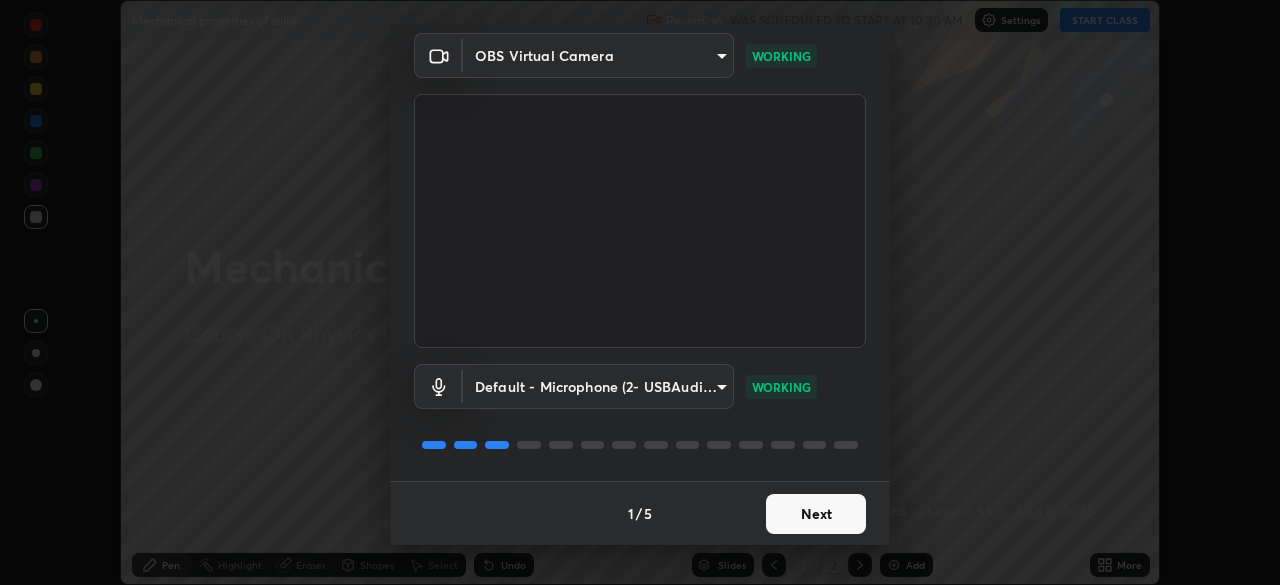 scroll, scrollTop: 0, scrollLeft: 0, axis: both 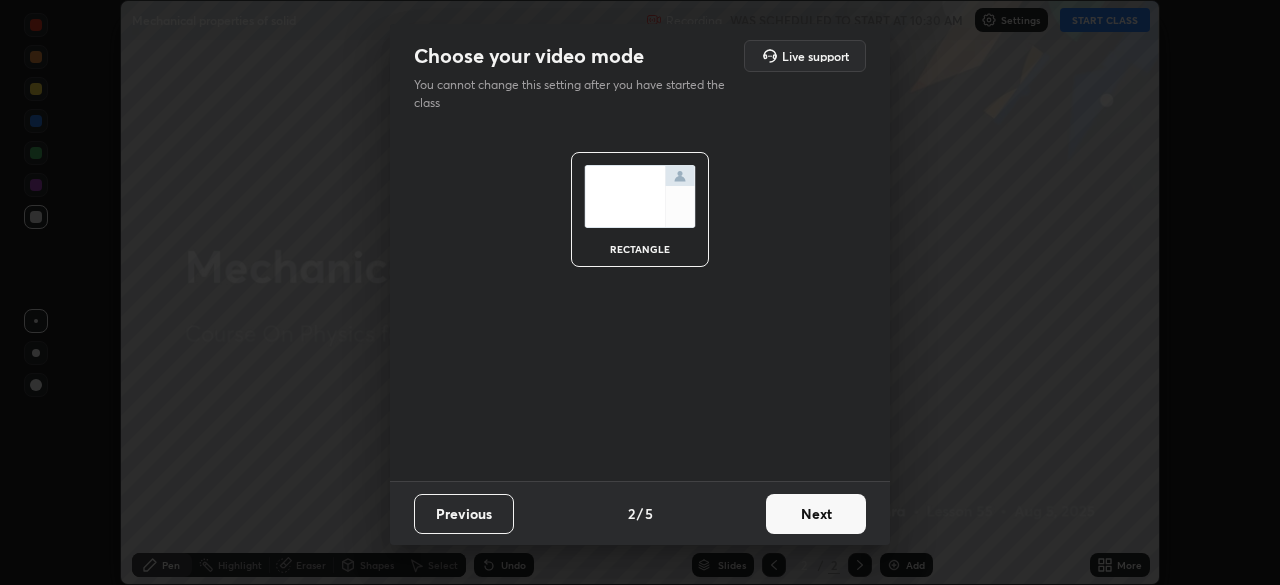 click on "Next" at bounding box center [816, 514] 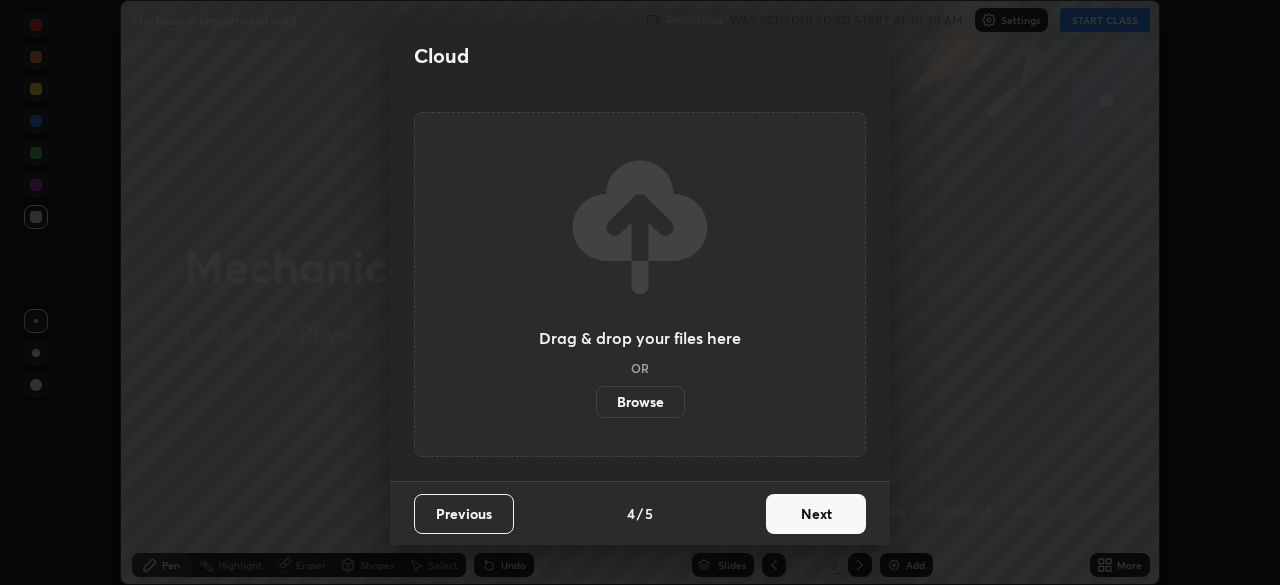 click on "Next" at bounding box center (816, 514) 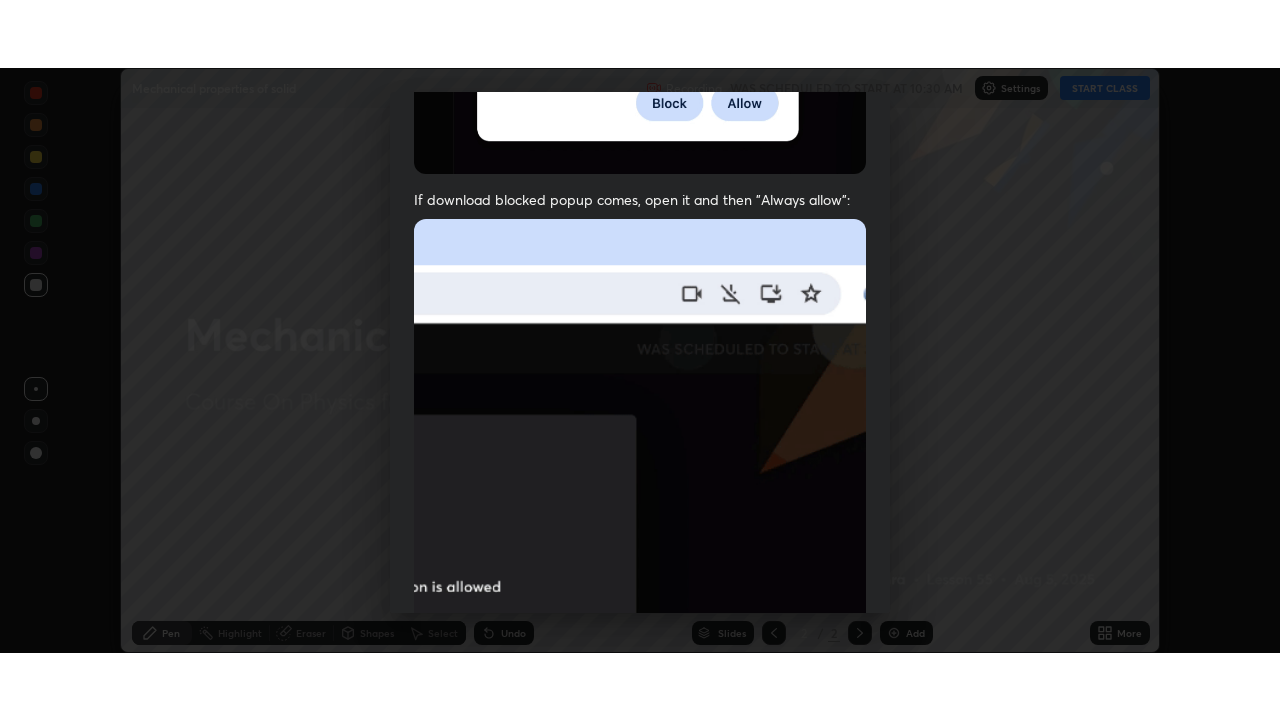 scroll, scrollTop: 479, scrollLeft: 0, axis: vertical 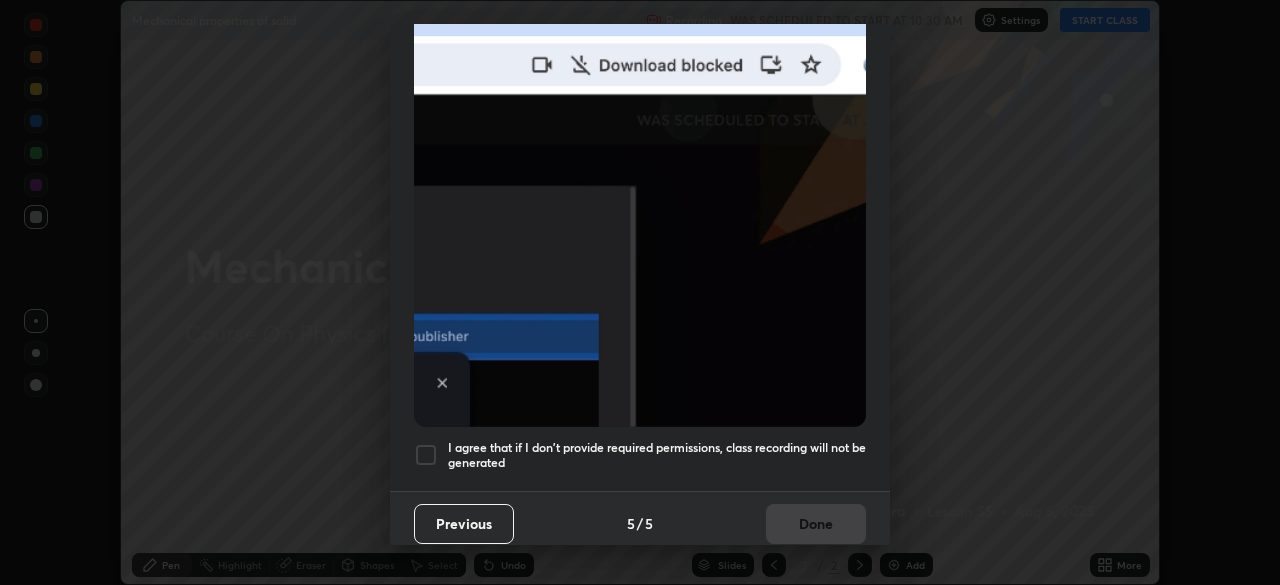 click at bounding box center [426, 455] 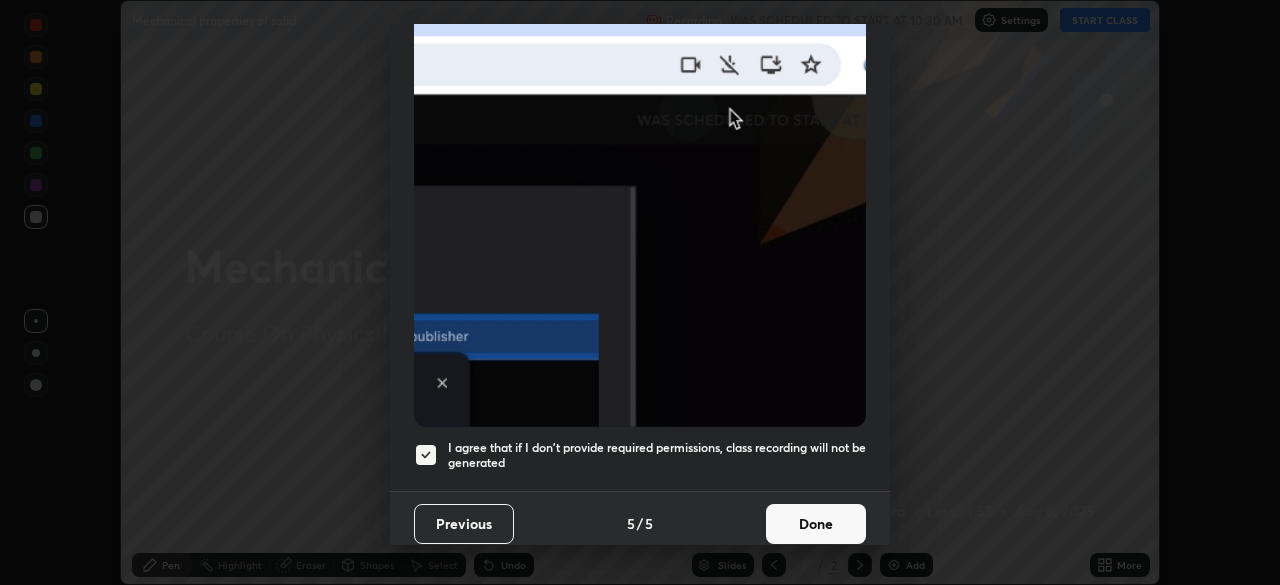 click on "Done" at bounding box center (816, 524) 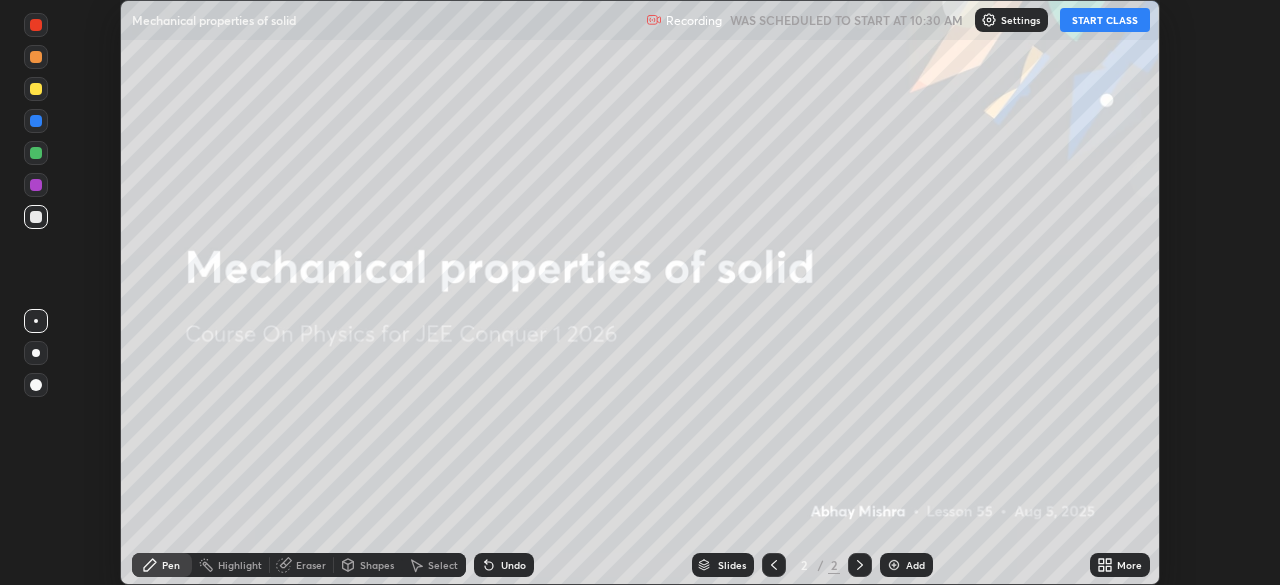 click on "START CLASS" at bounding box center [1105, 20] 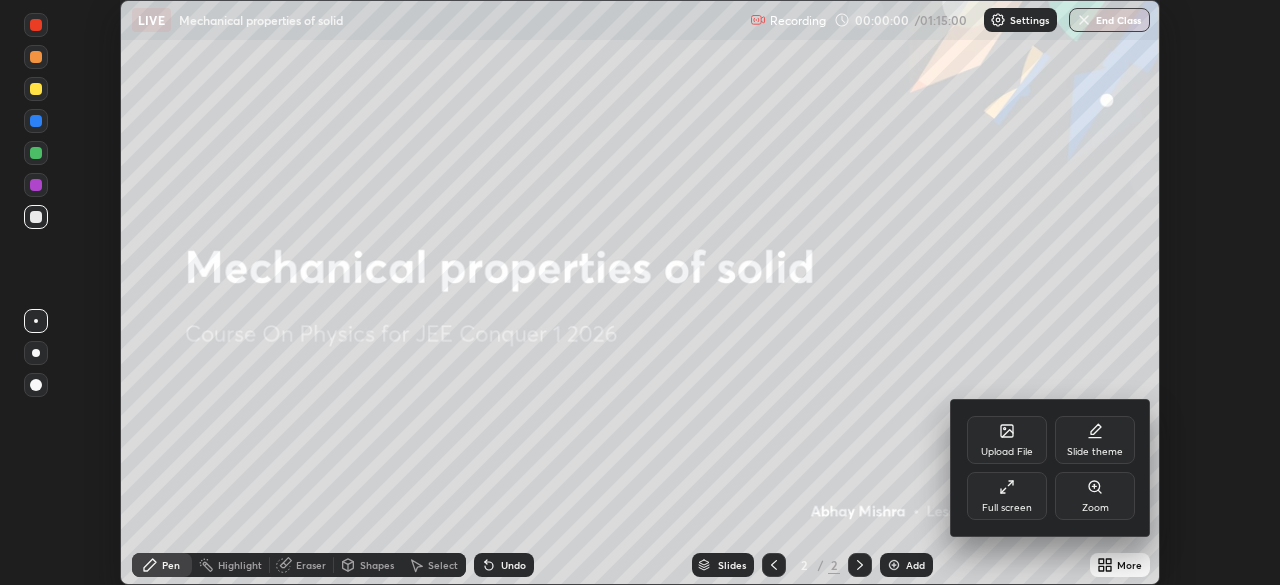 click on "Full screen" at bounding box center (1007, 508) 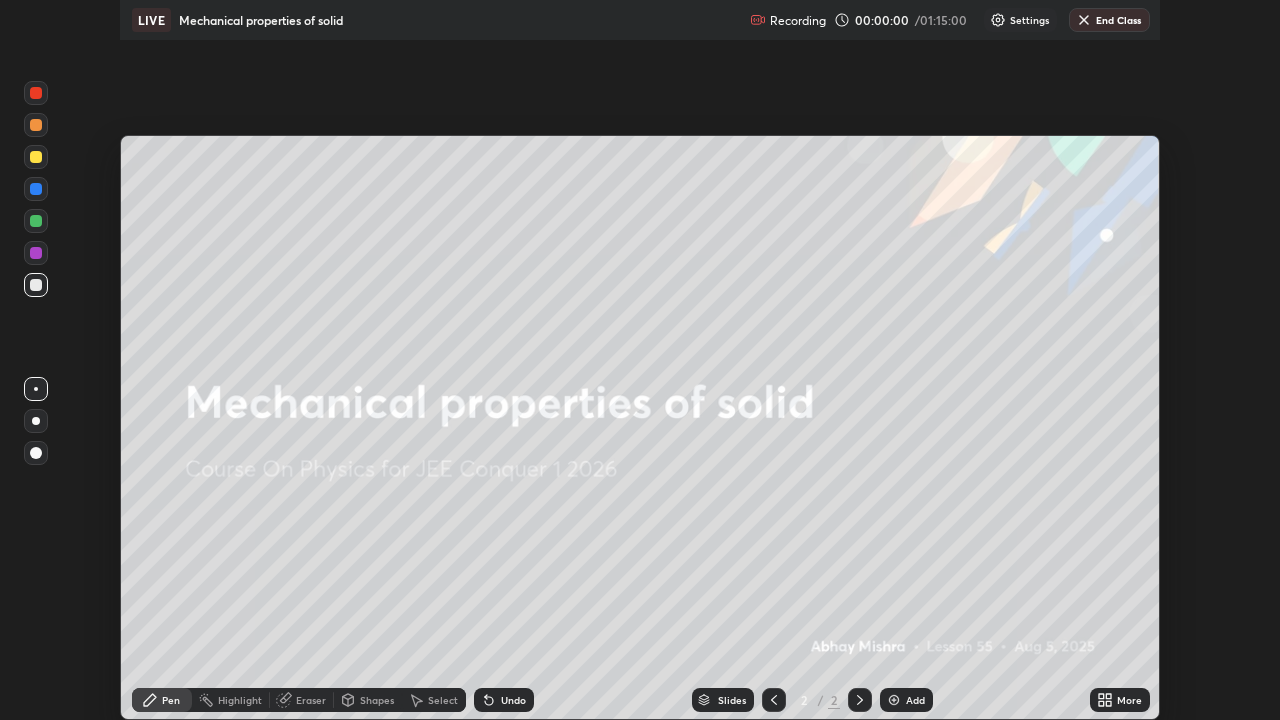scroll, scrollTop: 99280, scrollLeft: 98720, axis: both 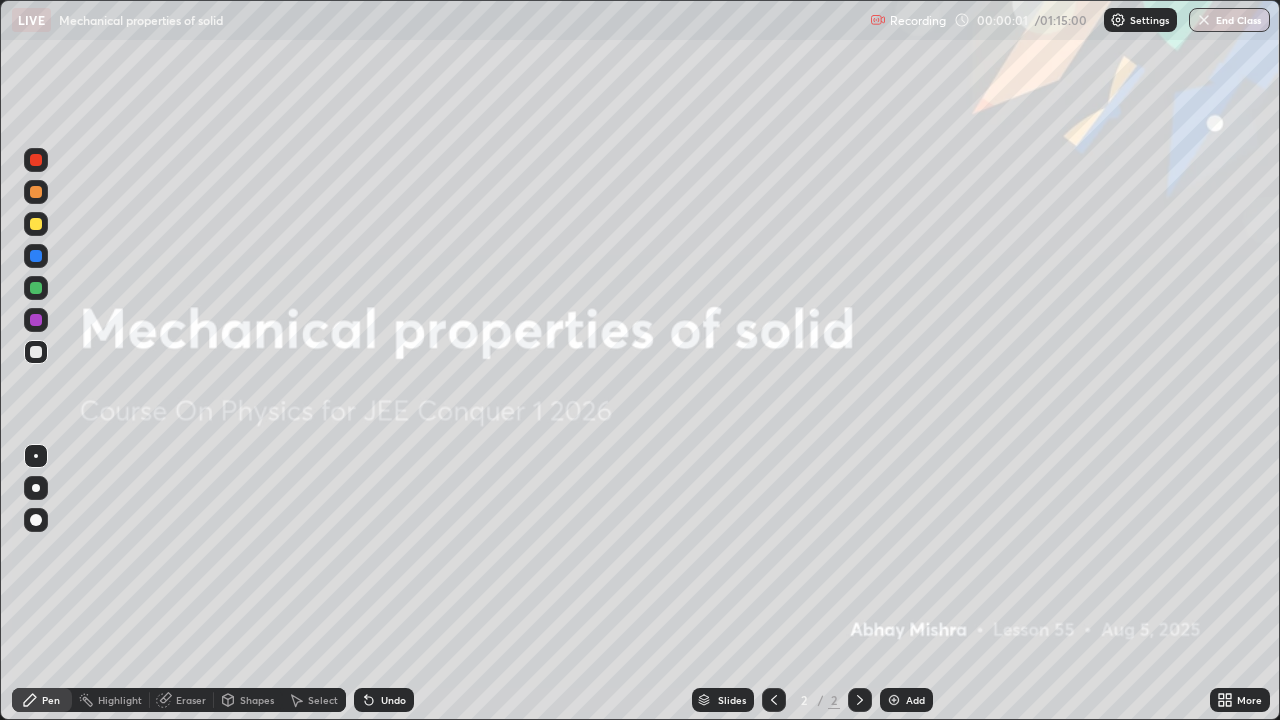 click on "Add" at bounding box center [906, 700] 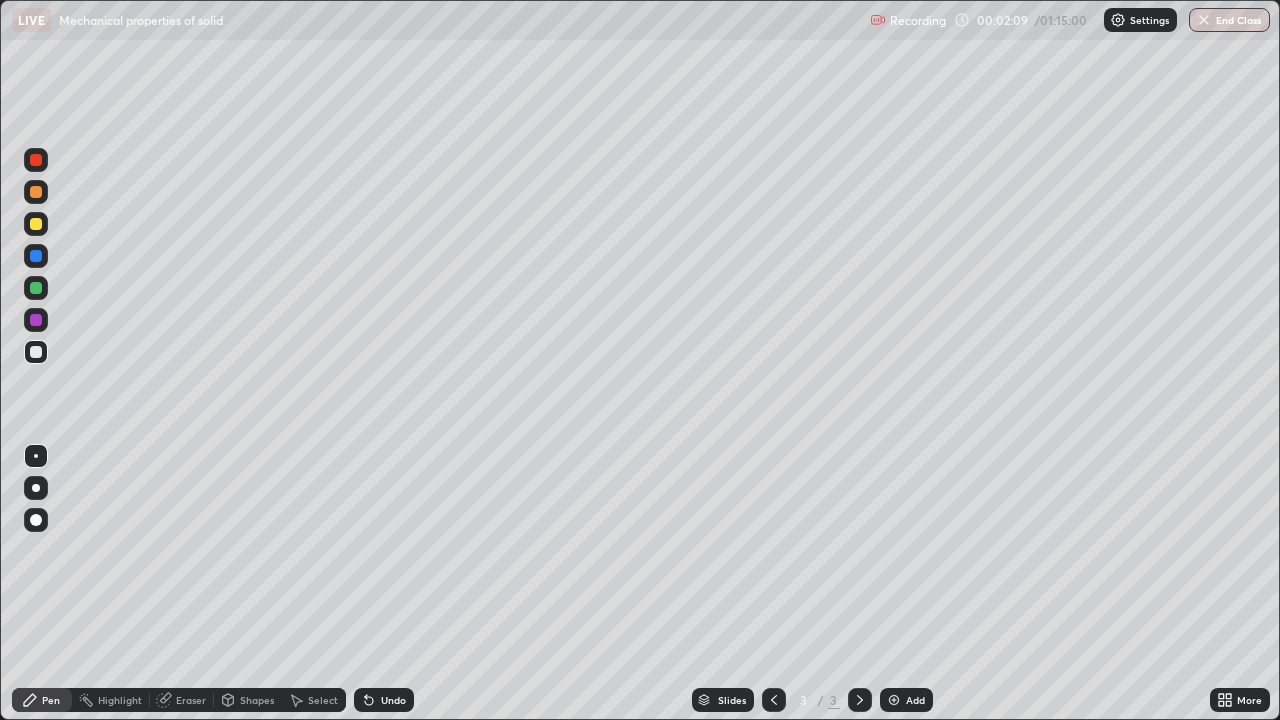 click on "Undo" at bounding box center [384, 700] 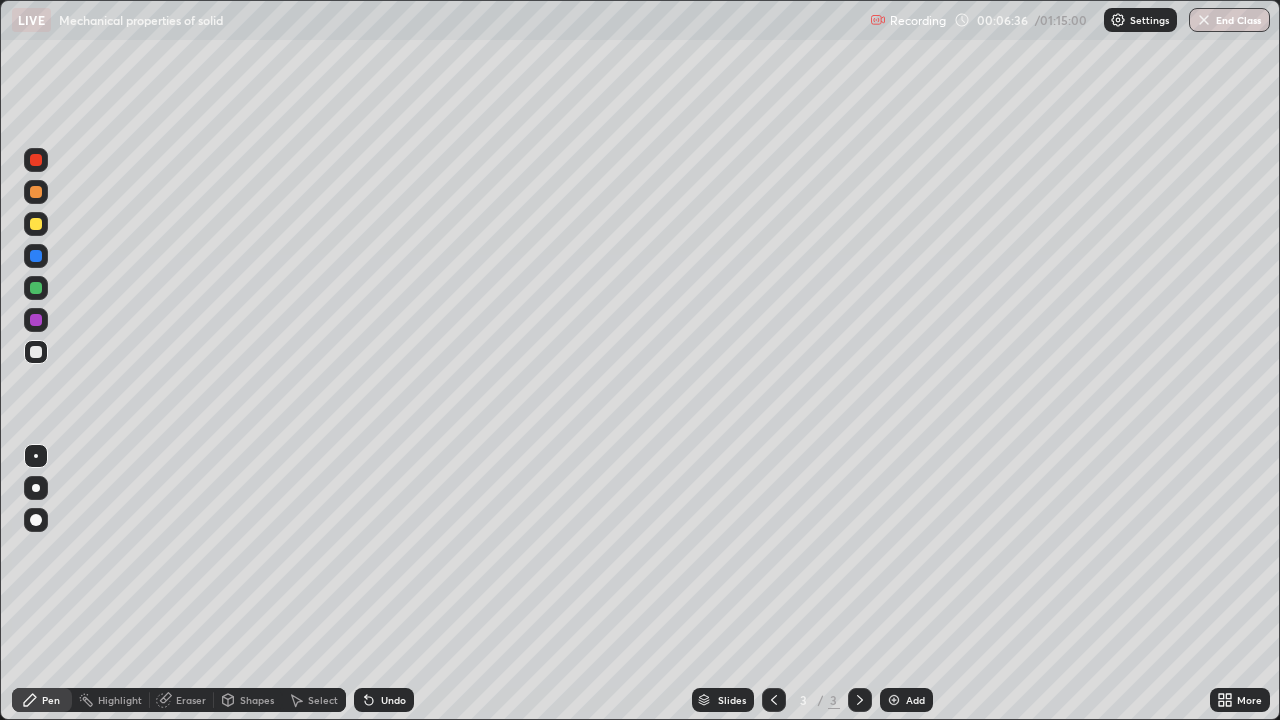 click at bounding box center [36, 224] 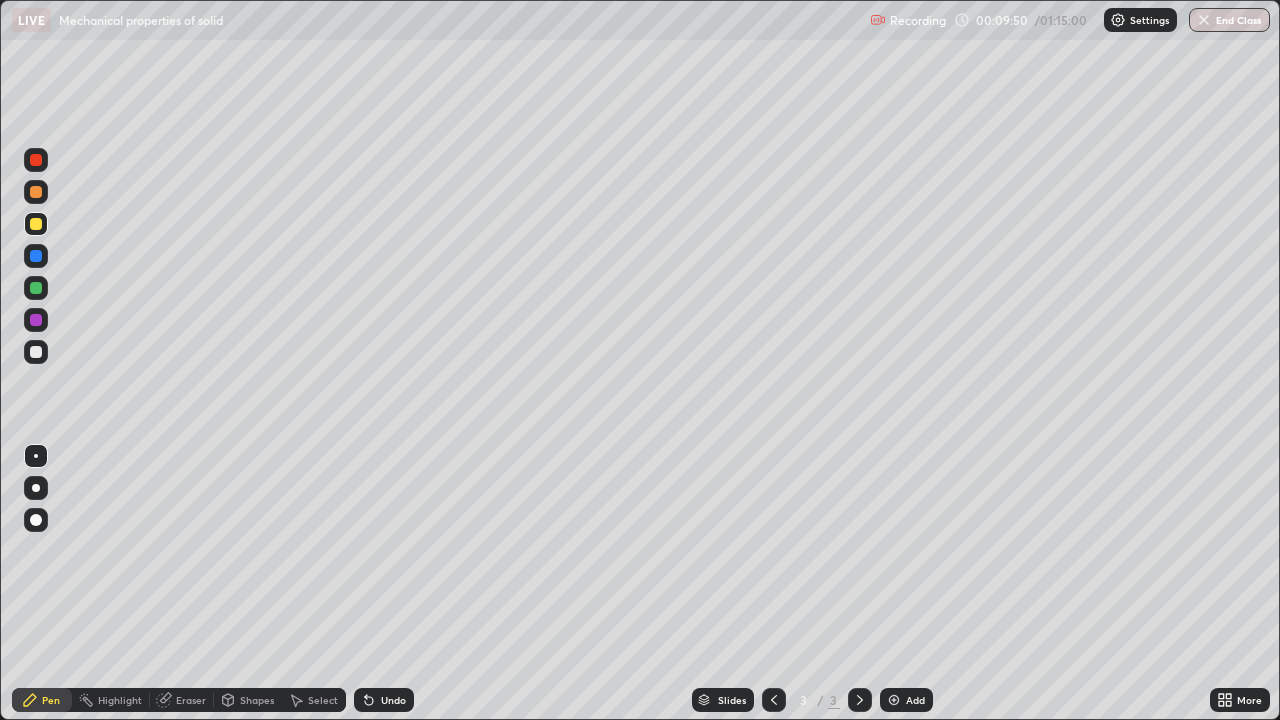 click on "Eraser" at bounding box center (191, 700) 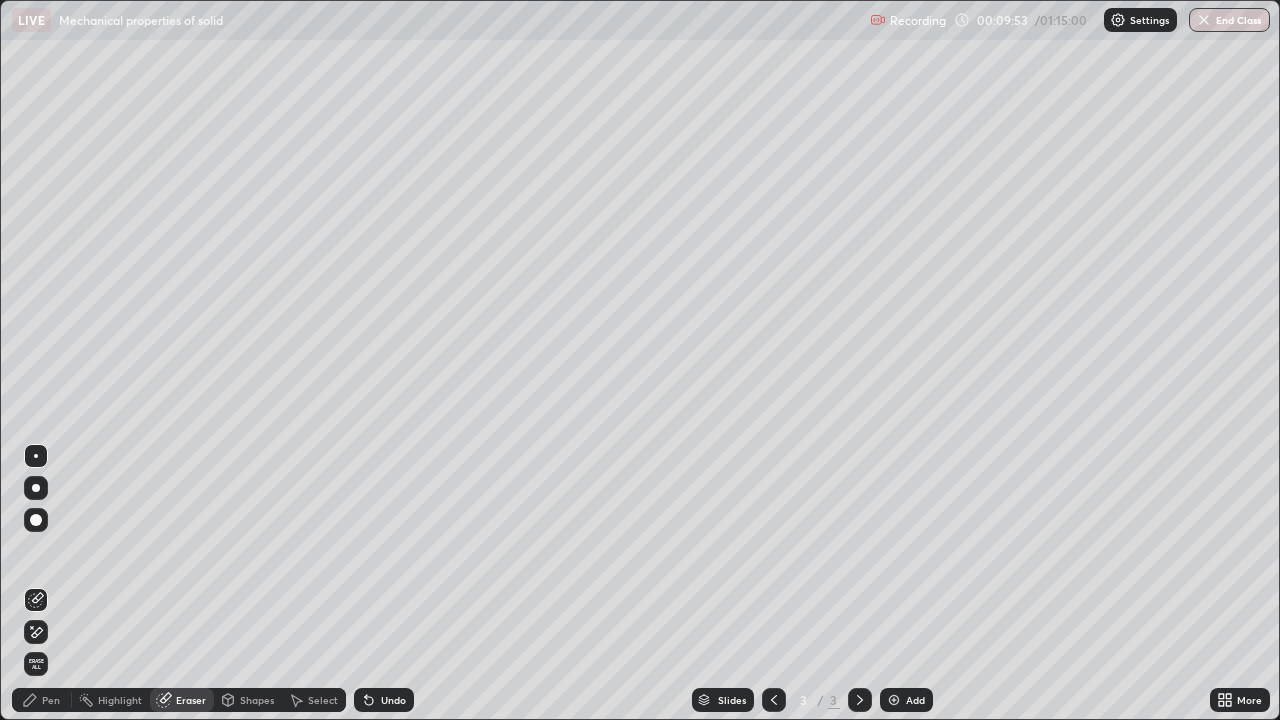 click on "Pen" at bounding box center (51, 700) 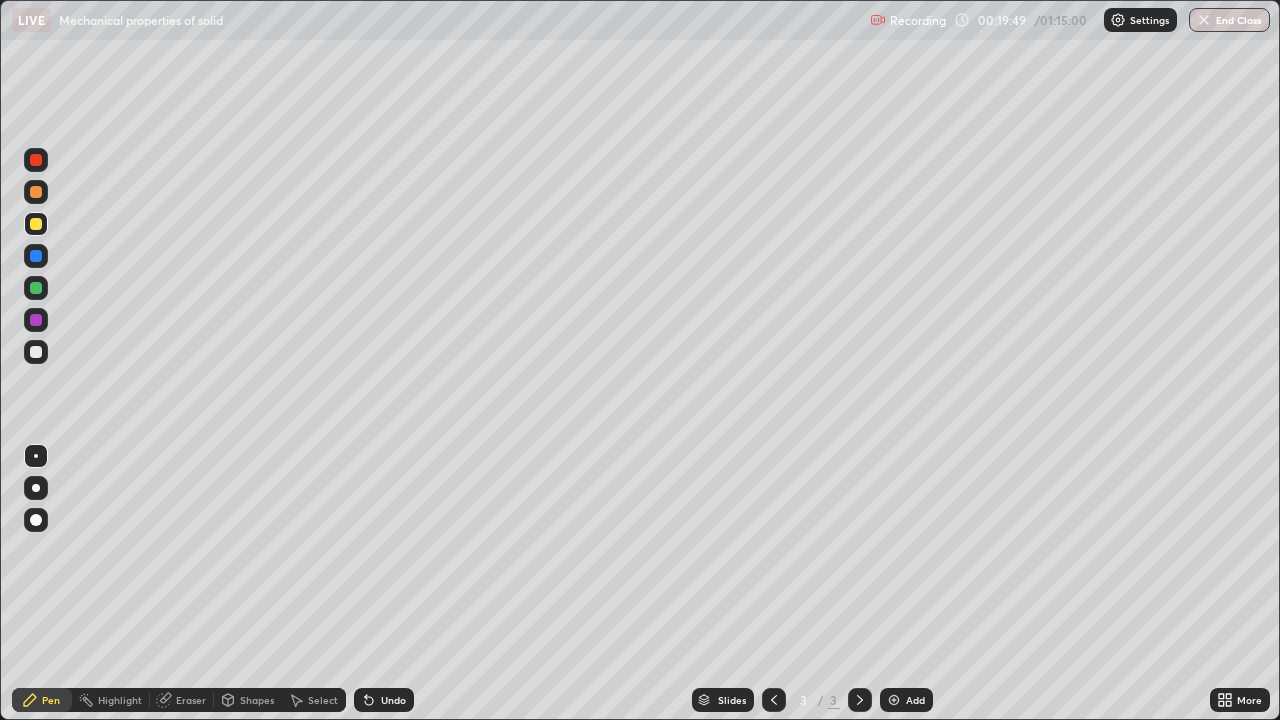 click at bounding box center (894, 700) 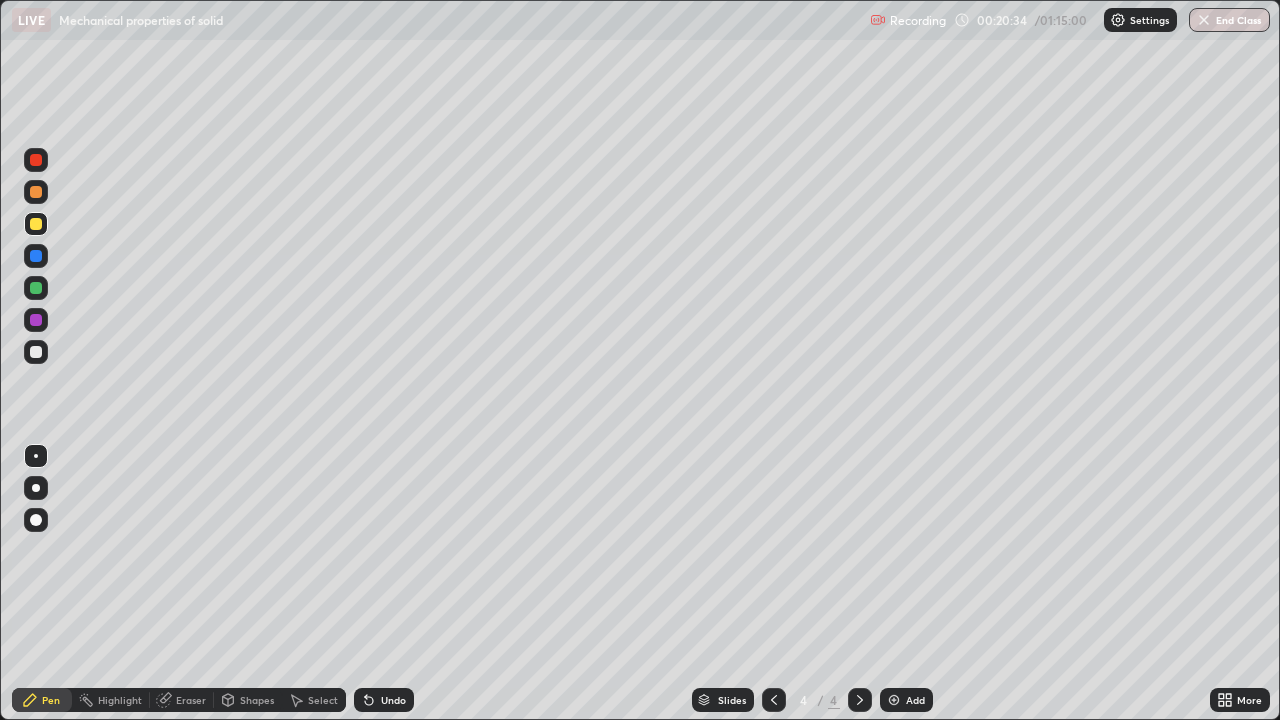 click on "Undo" at bounding box center (384, 700) 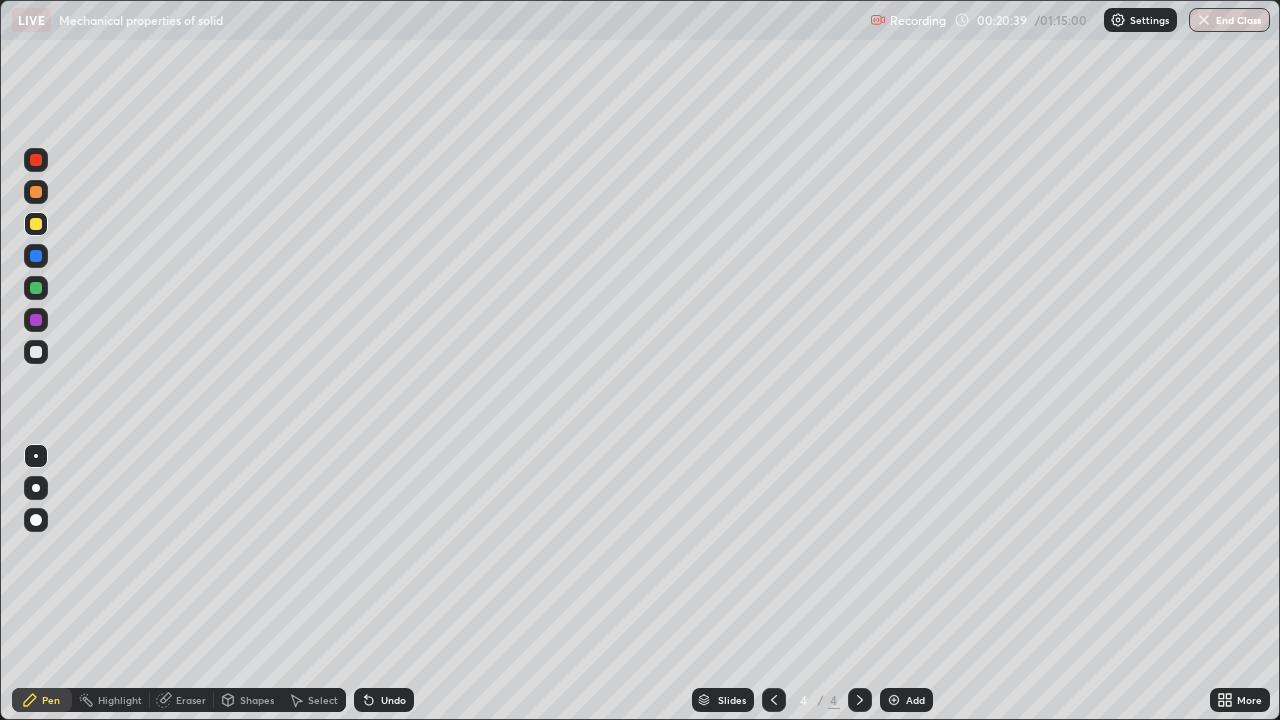 click on "Undo" at bounding box center [384, 700] 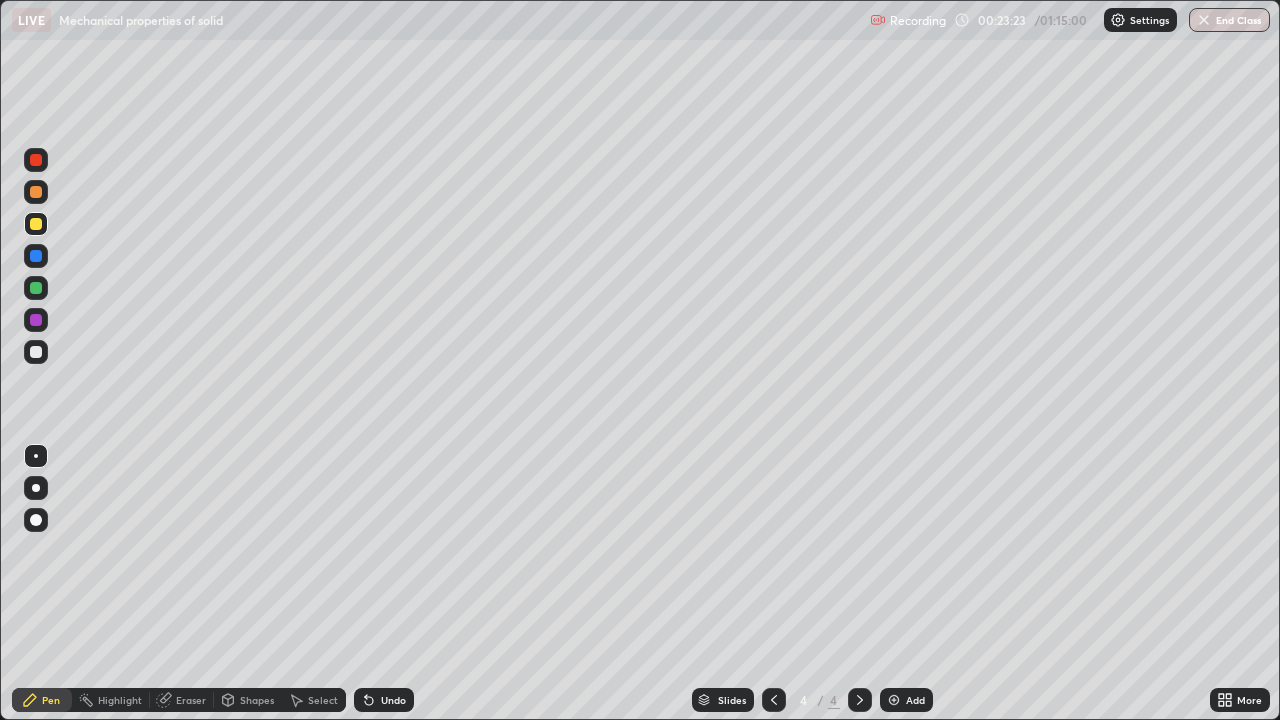 click at bounding box center (894, 700) 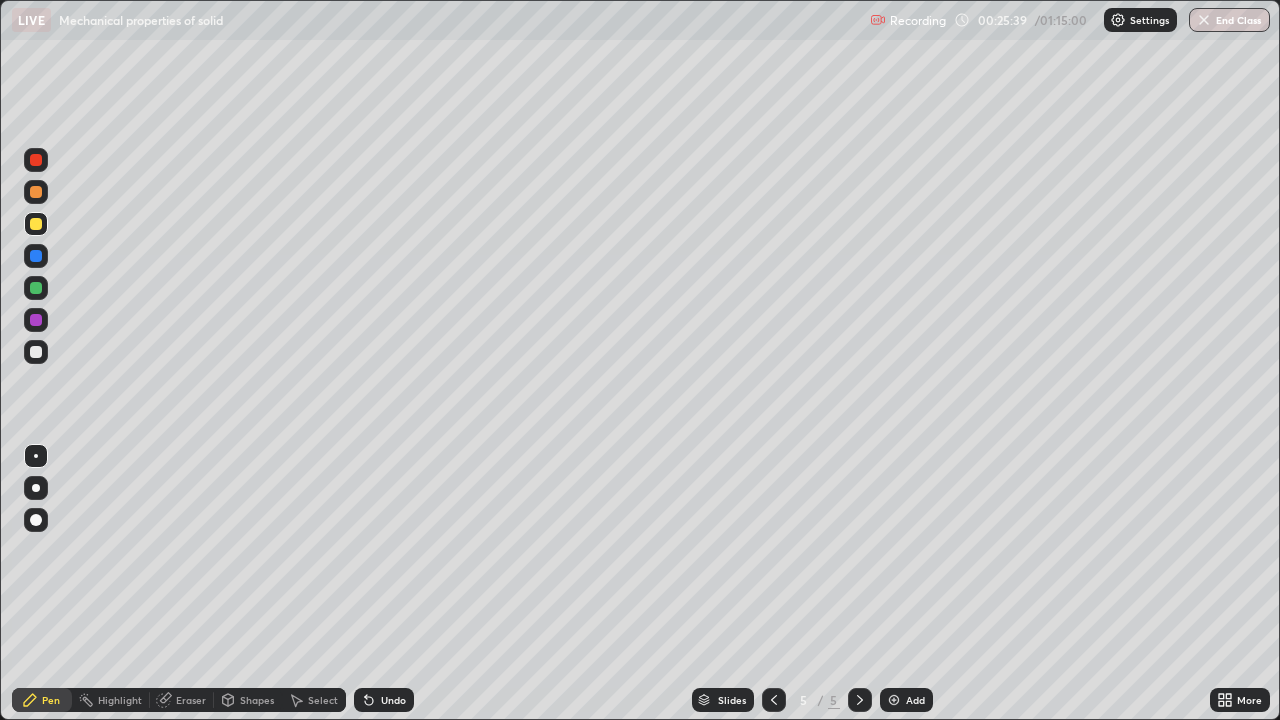 click at bounding box center (36, 352) 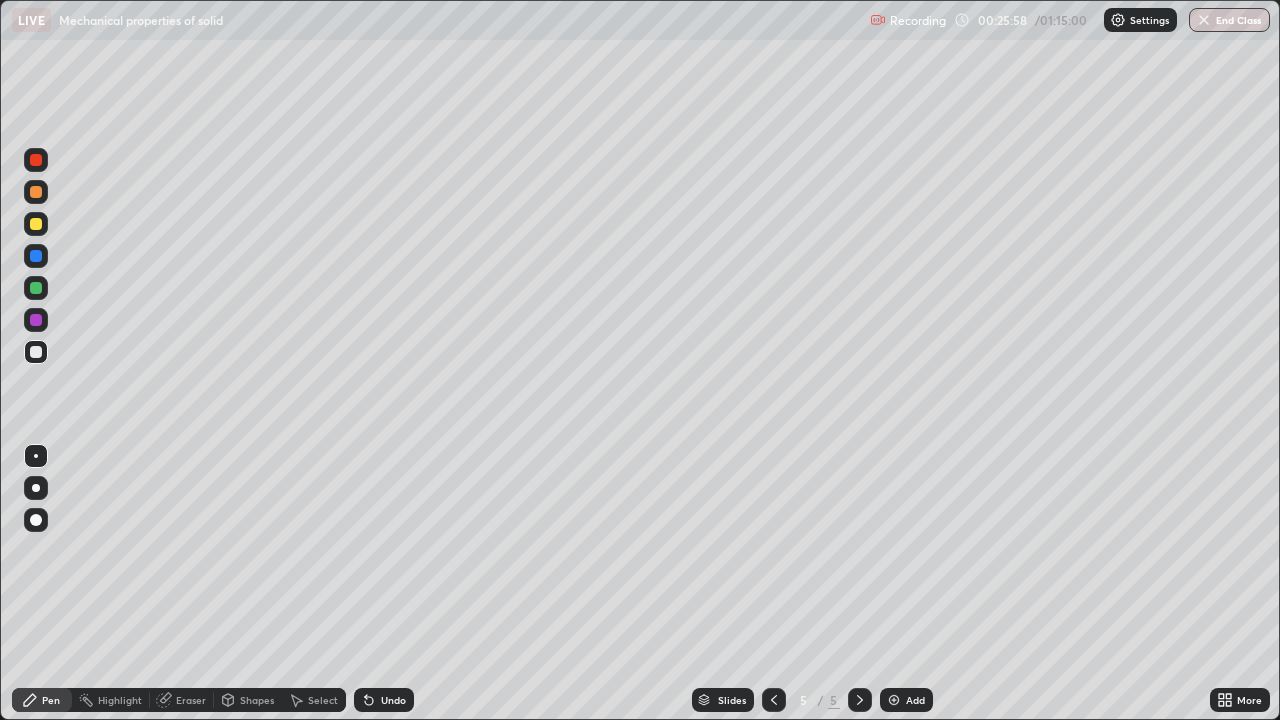click at bounding box center (36, 224) 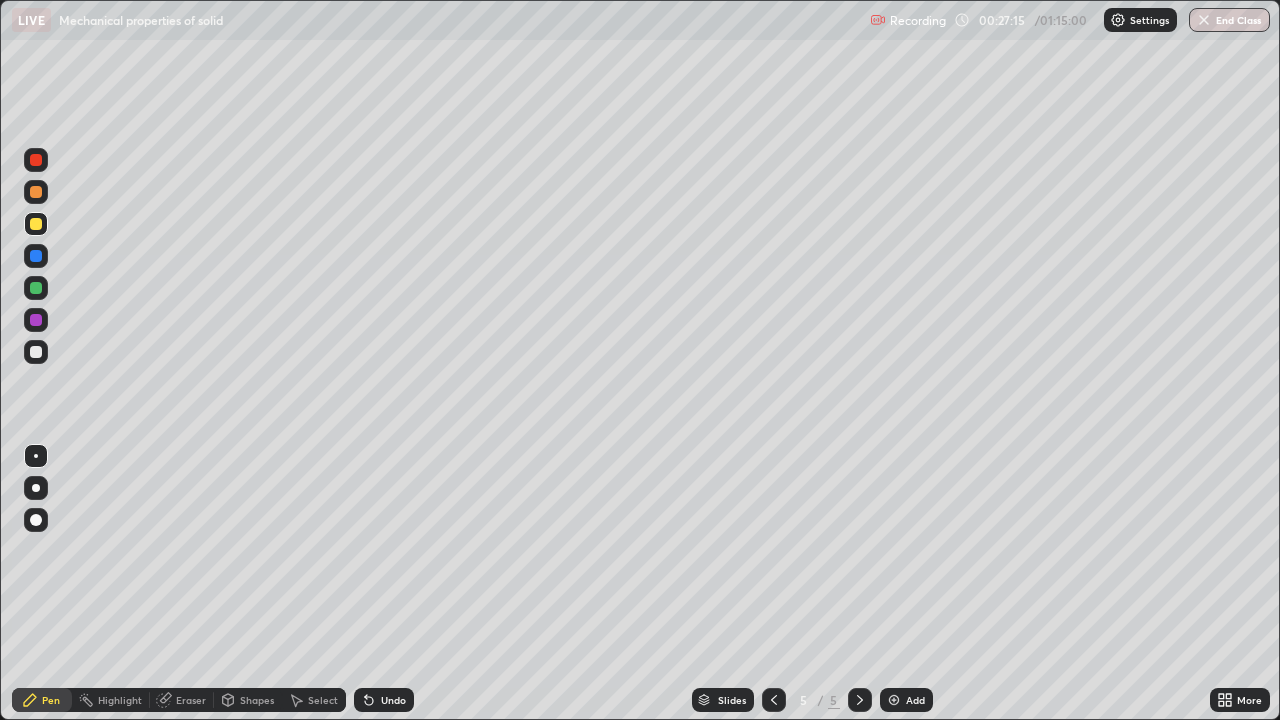 click on "Undo" at bounding box center (384, 700) 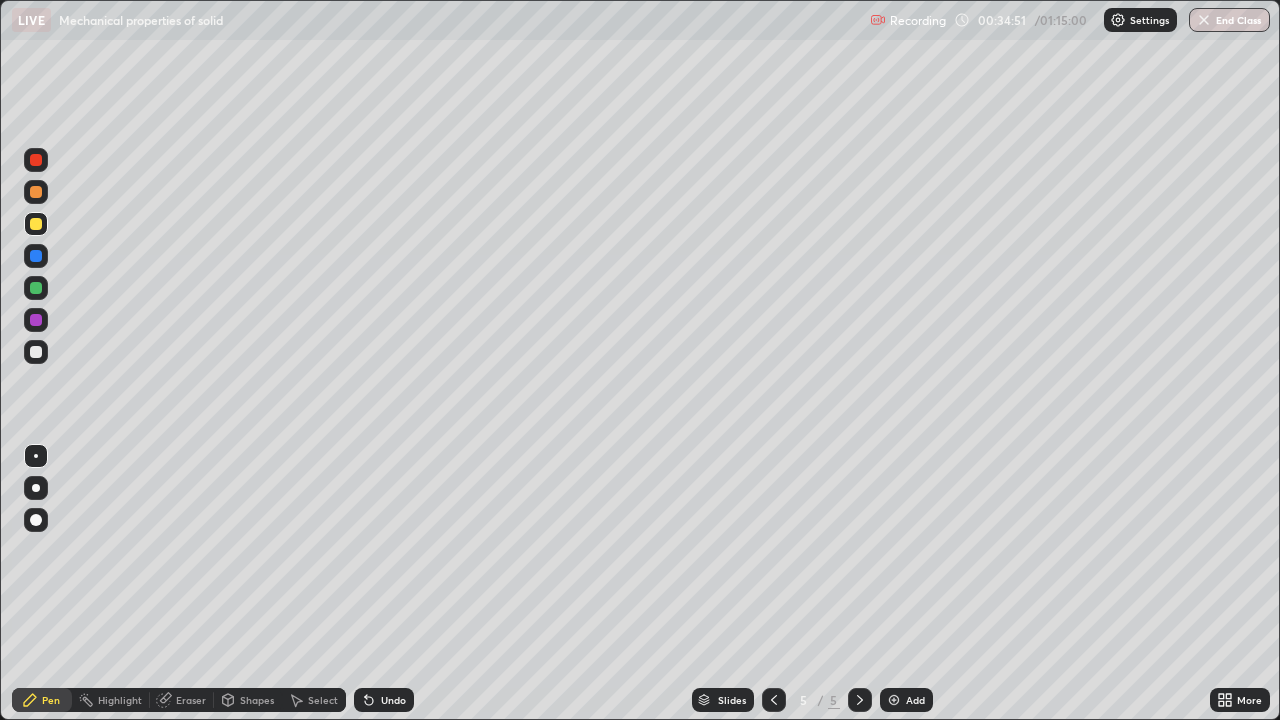 click on "Select" at bounding box center (323, 700) 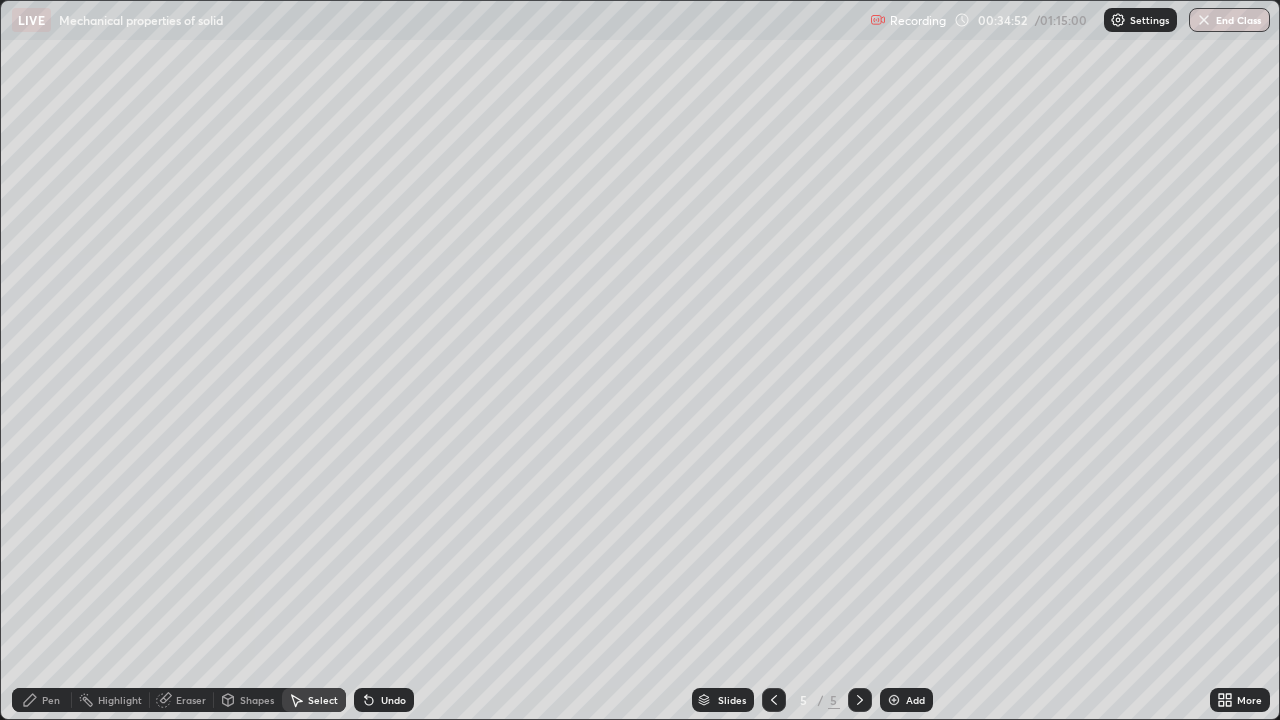 click on "0 ° Undo Copy Duplicate Duplicate to new slide Delete Setting up your live class" at bounding box center [640, 360] 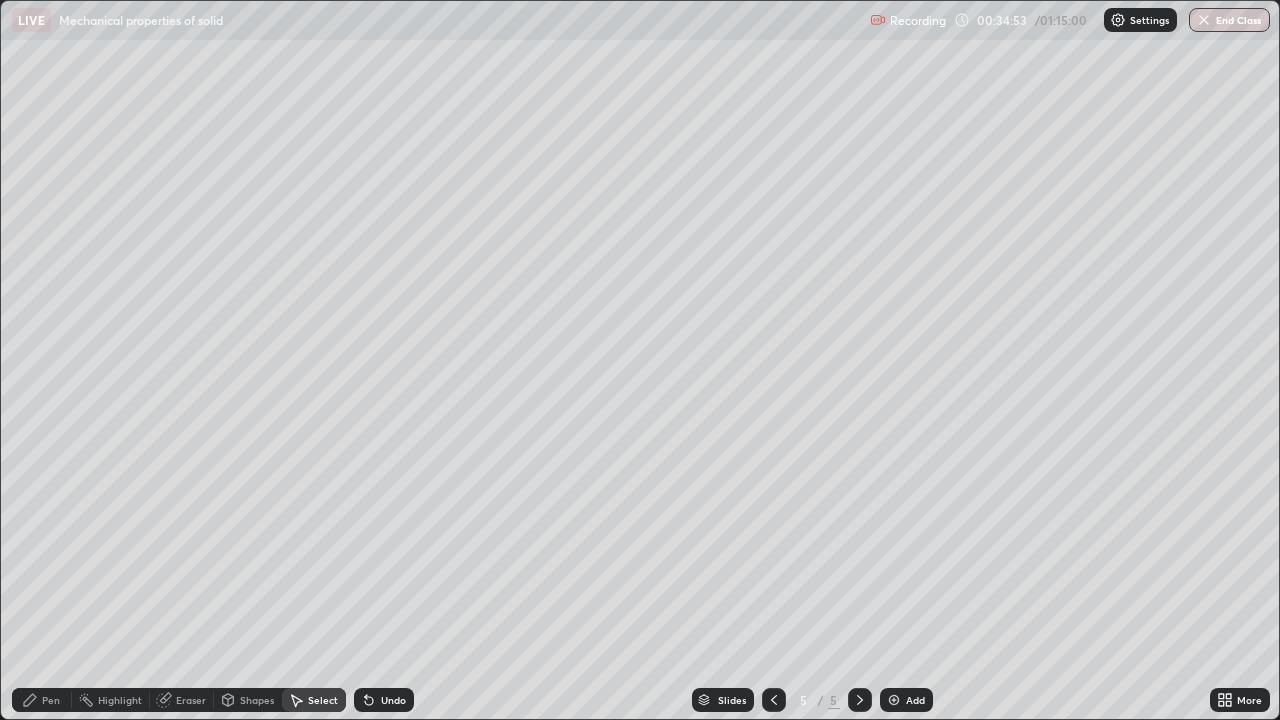 click on "0 ° Undo Copy Duplicate Duplicate to new slide Delete Setting up your live class" at bounding box center [640, 360] 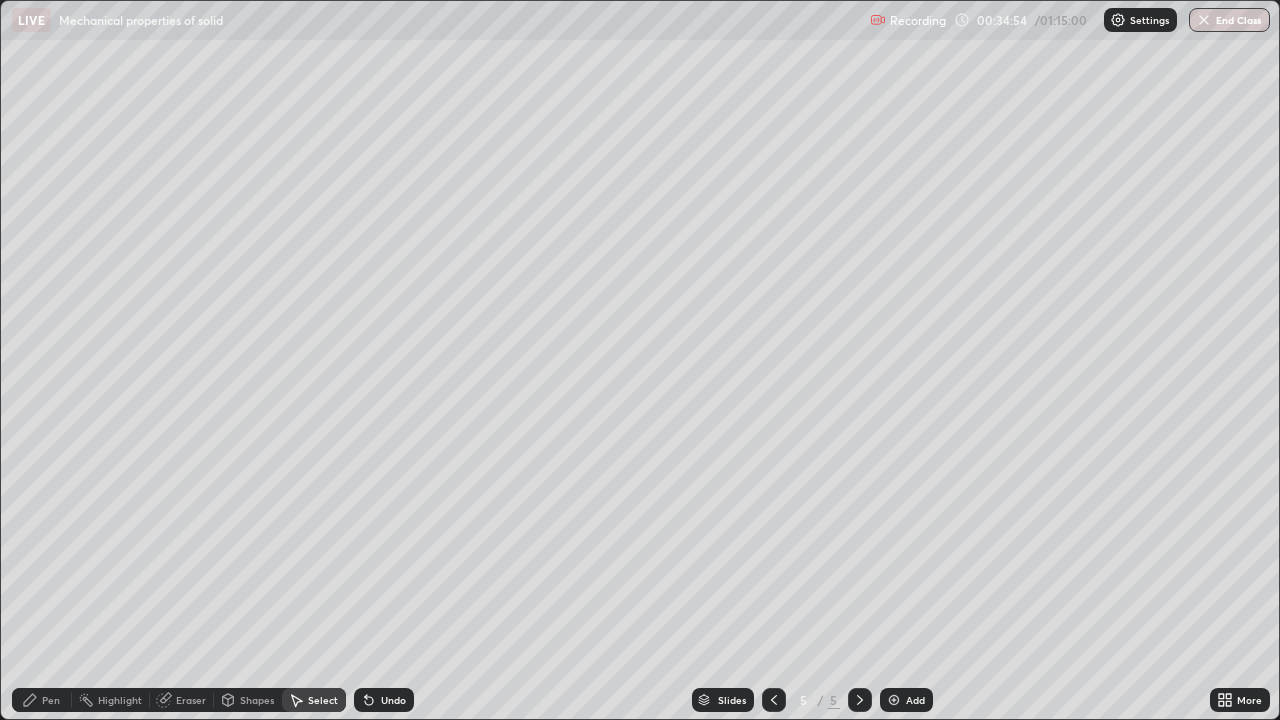 click 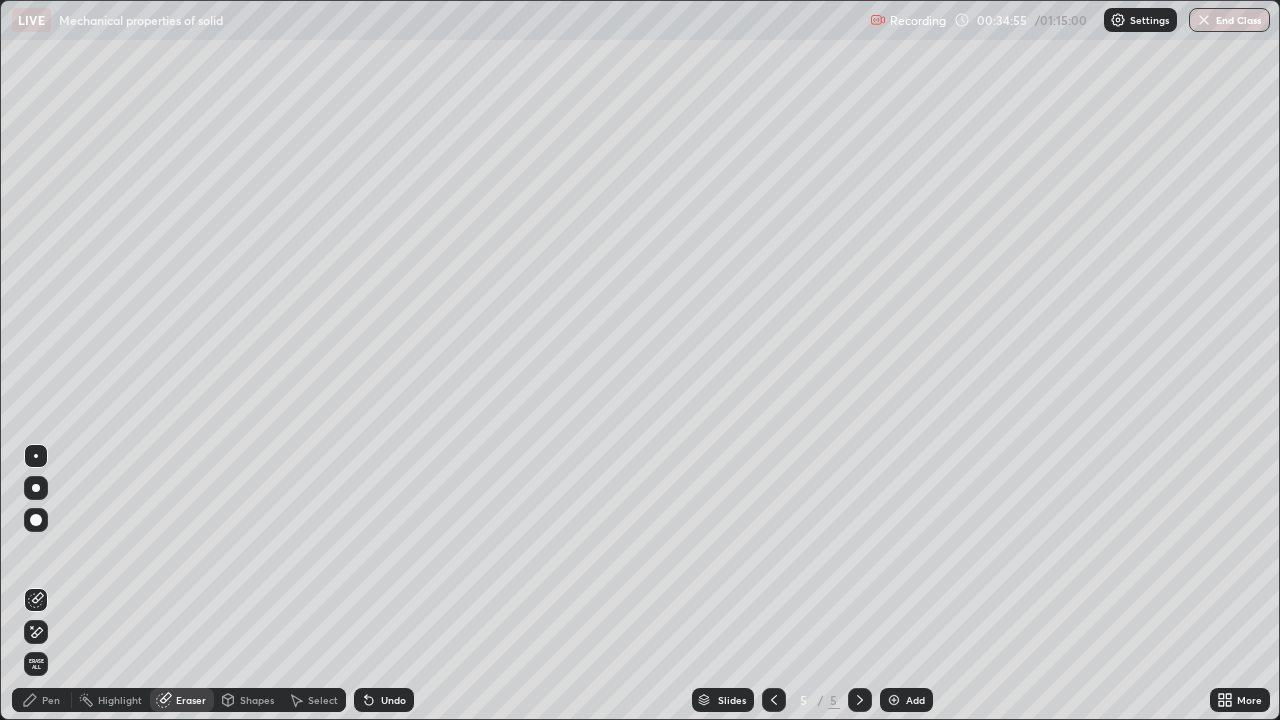 click 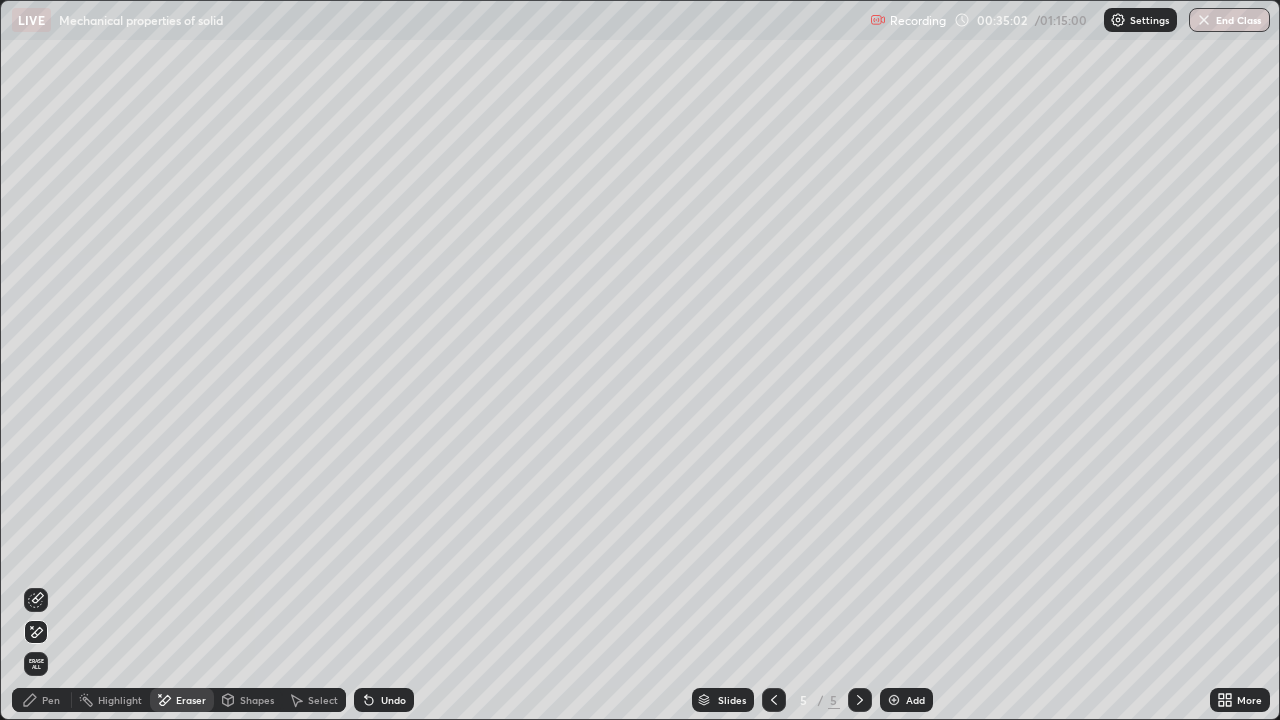 click 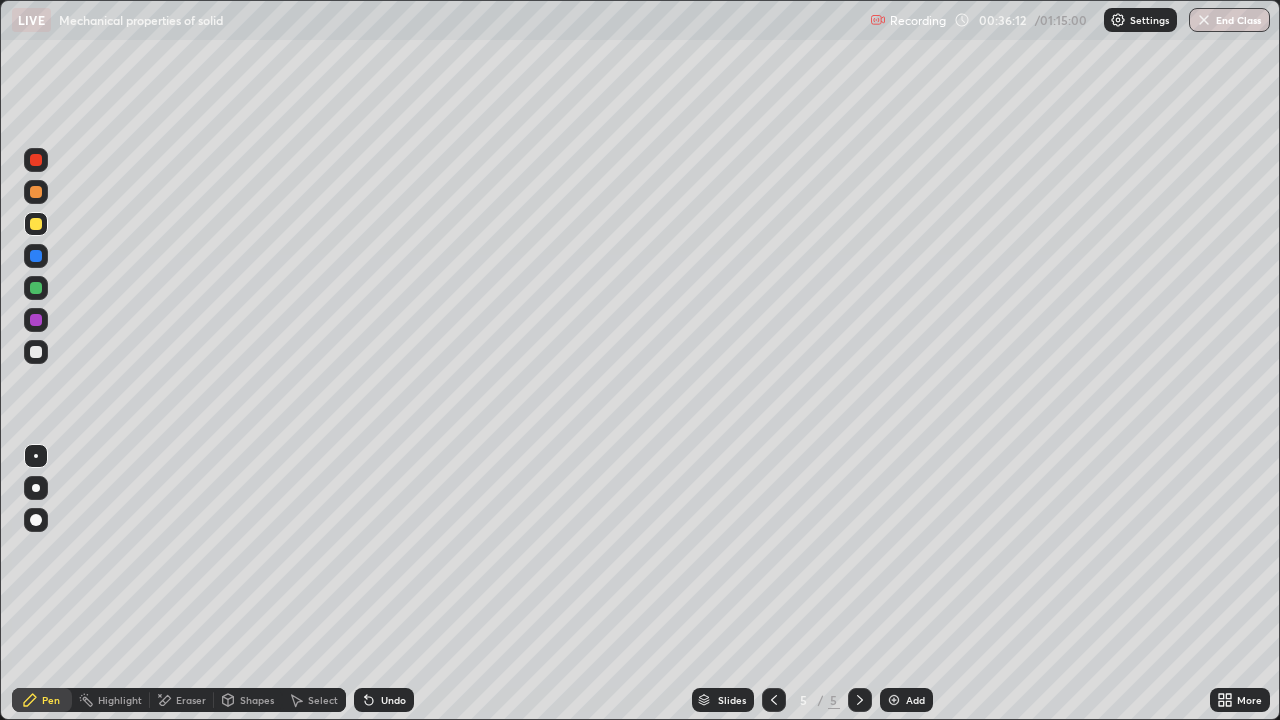 click at bounding box center (894, 700) 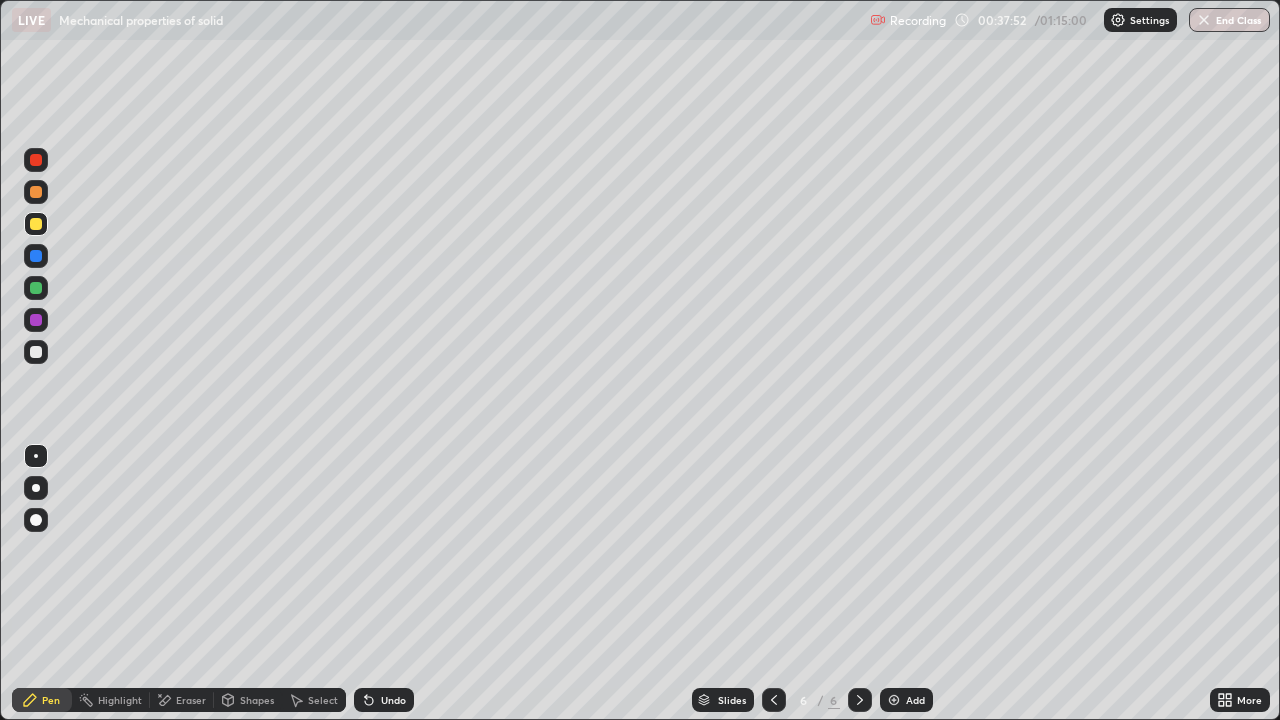 click on "Undo" at bounding box center [393, 700] 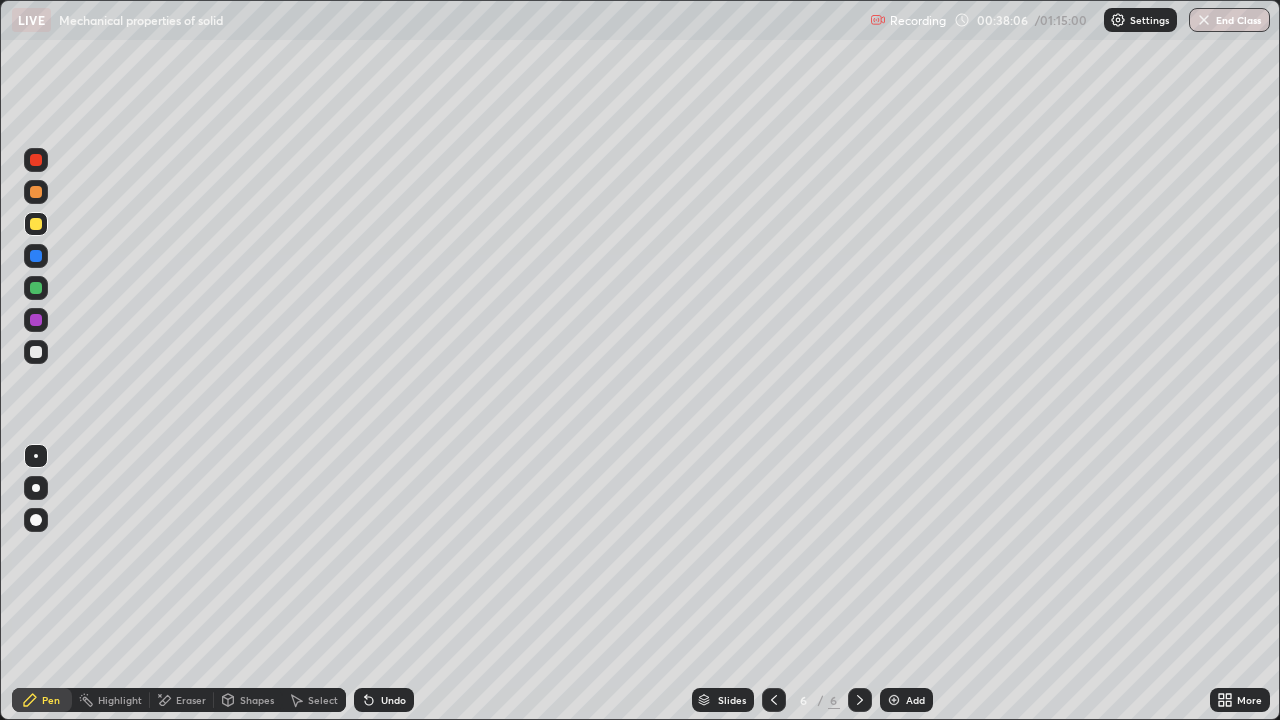 click on "Undo" at bounding box center (393, 700) 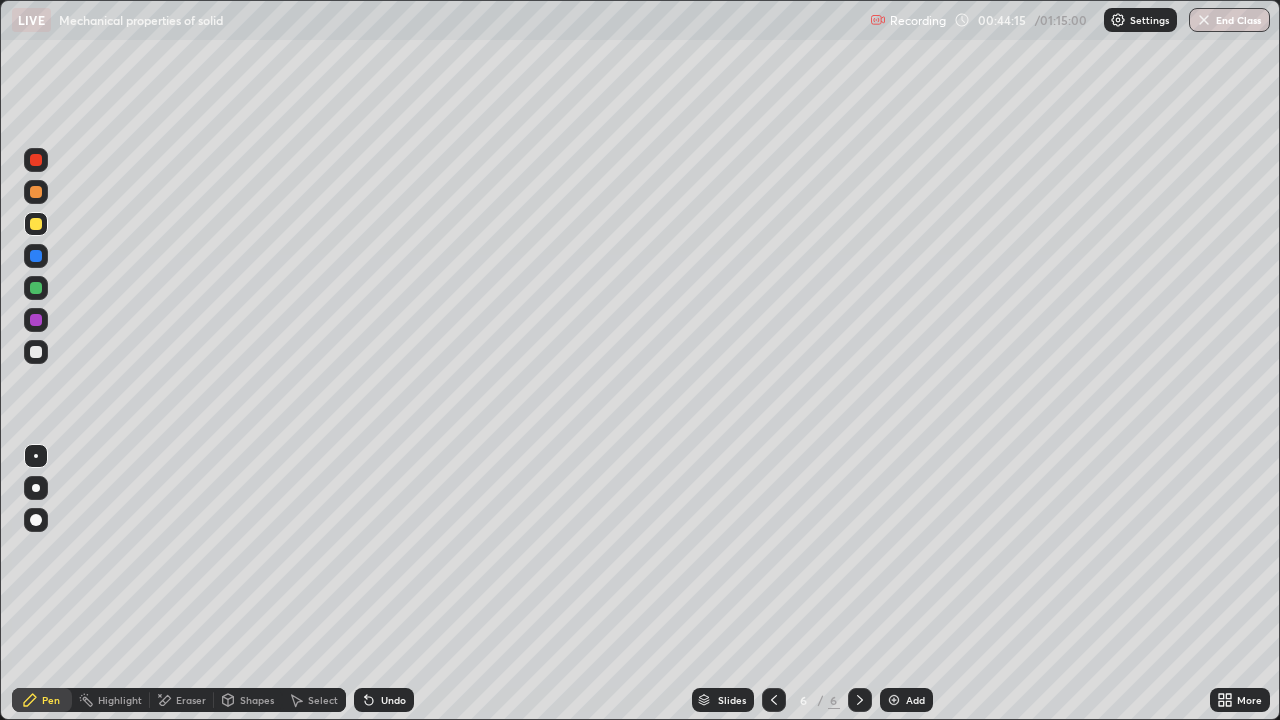 click at bounding box center [36, 352] 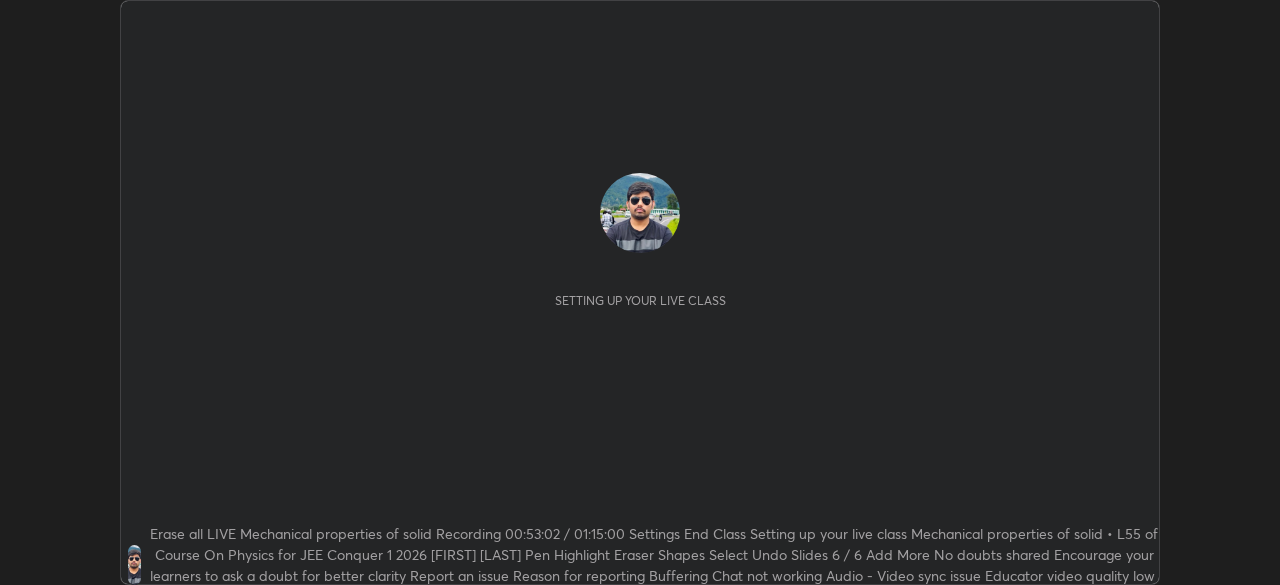scroll, scrollTop: 0, scrollLeft: 0, axis: both 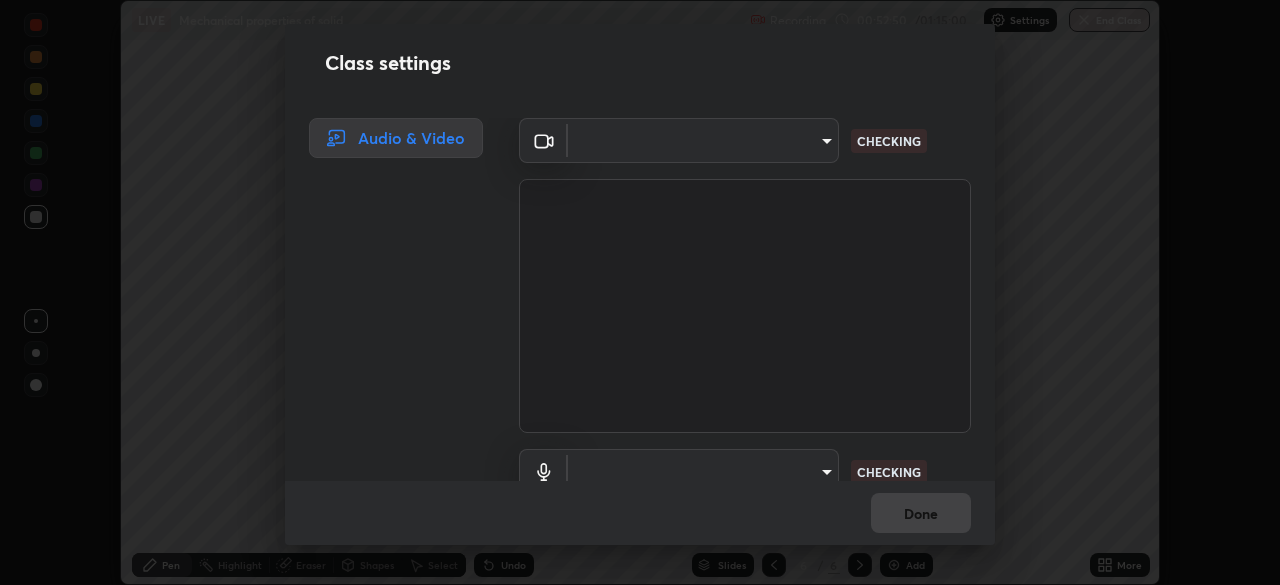type on "9c5db0e3d6bf80210af106929d999d9f929c5ea5bbb961195660b7f823e2c793" 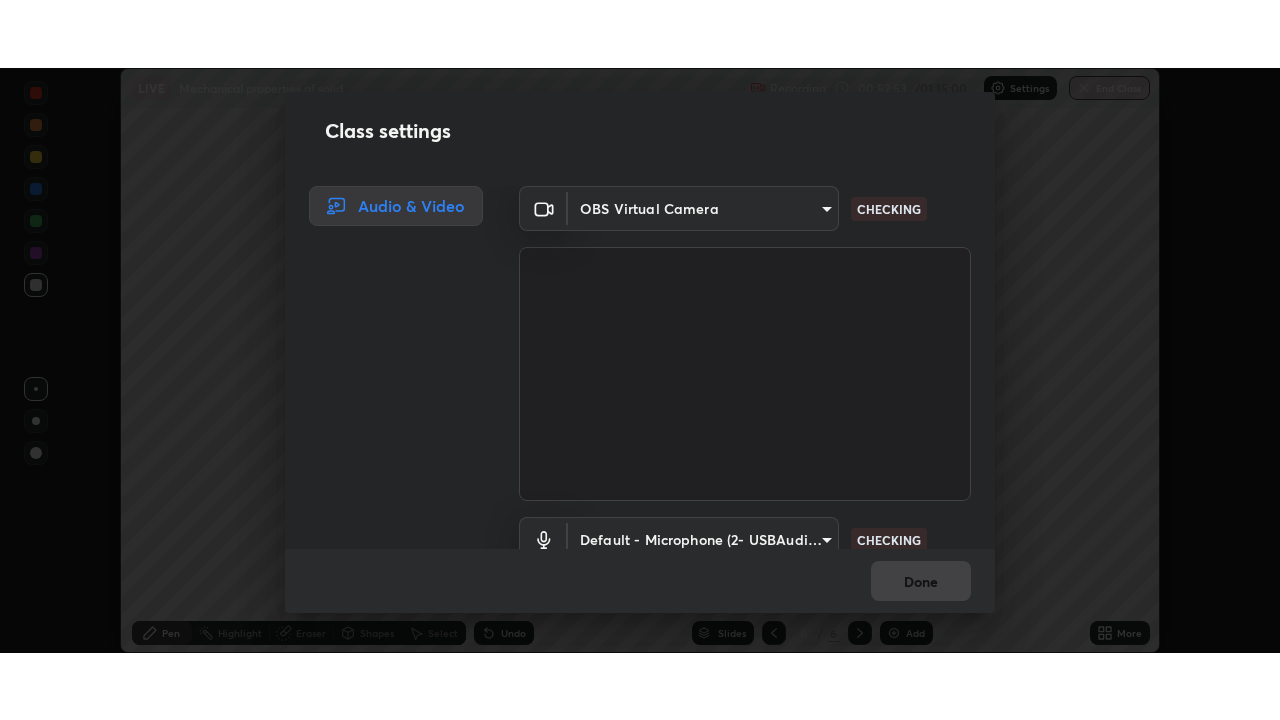 scroll, scrollTop: 91, scrollLeft: 0, axis: vertical 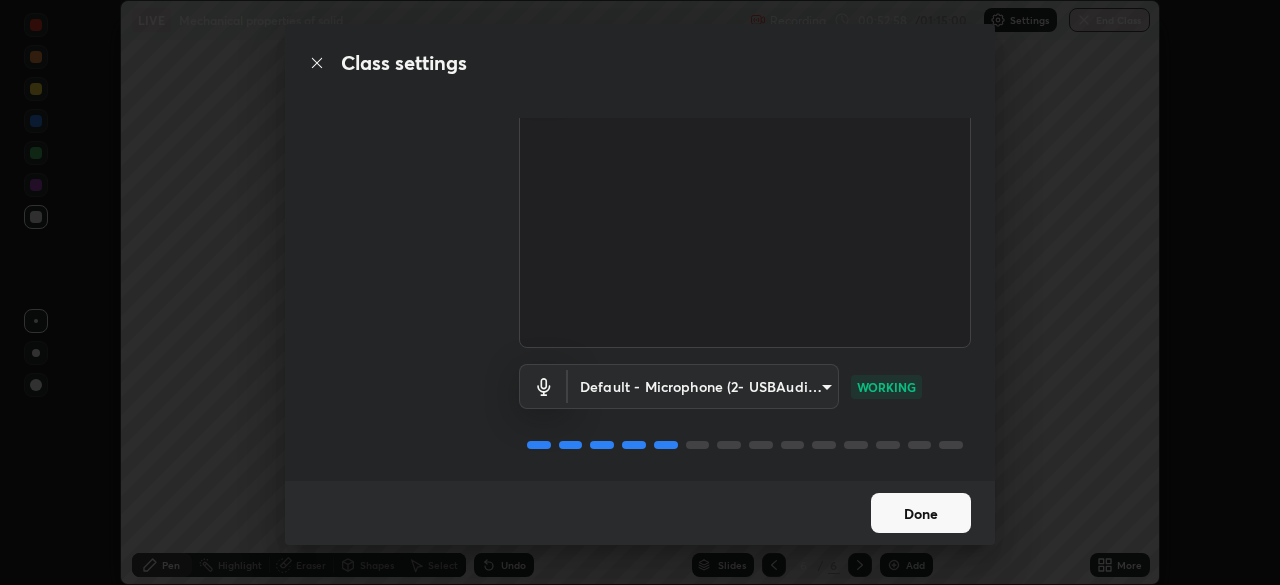 click on "Done" at bounding box center [921, 513] 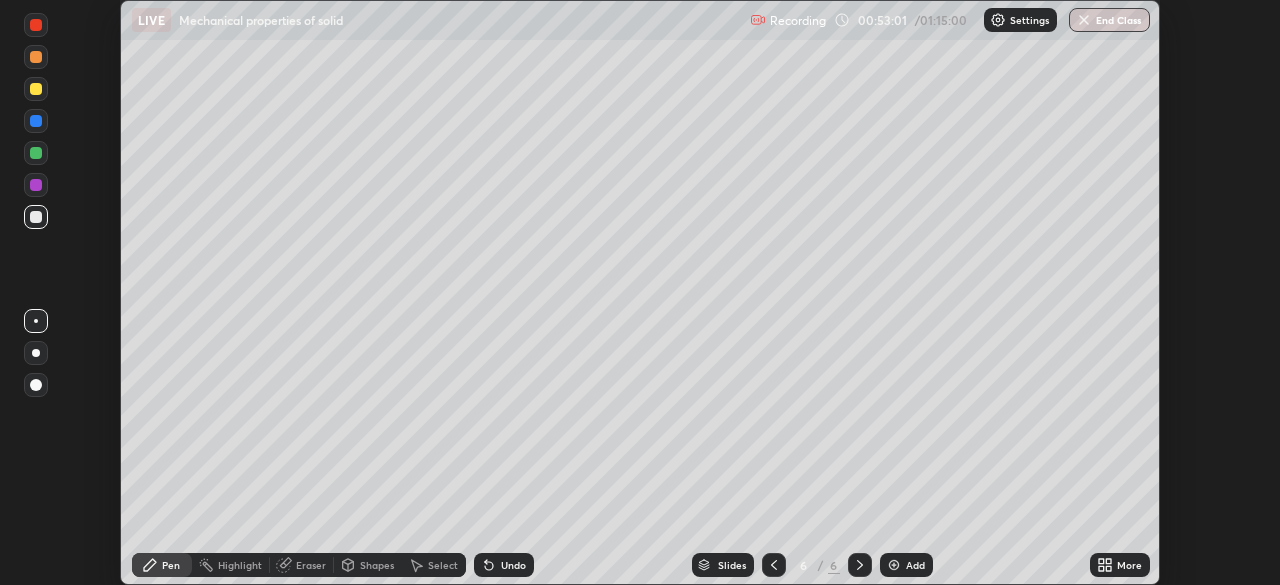 click on "More" at bounding box center [1120, 565] 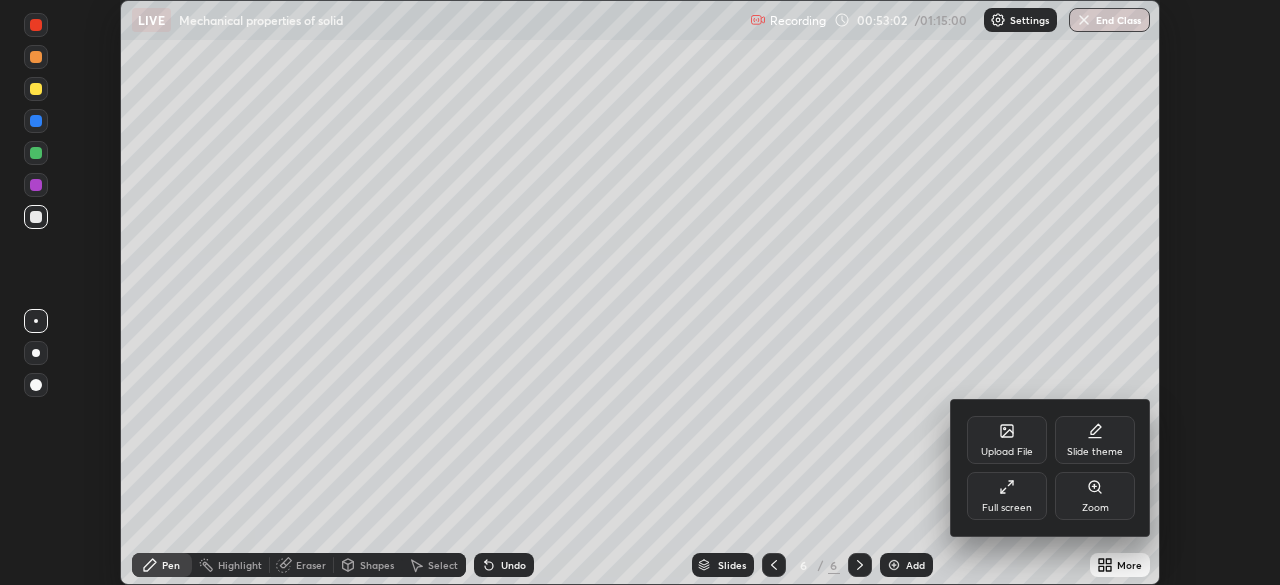 click on "Full screen" at bounding box center [1007, 508] 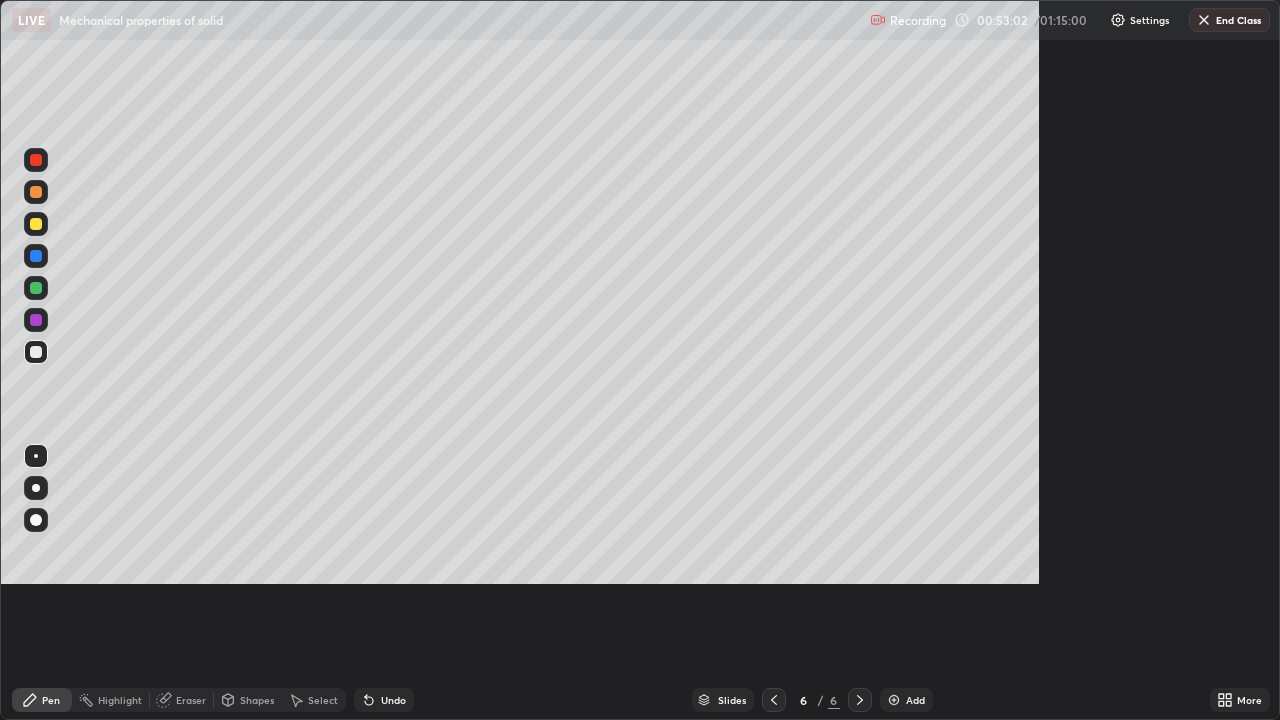 scroll, scrollTop: 99280, scrollLeft: 98720, axis: both 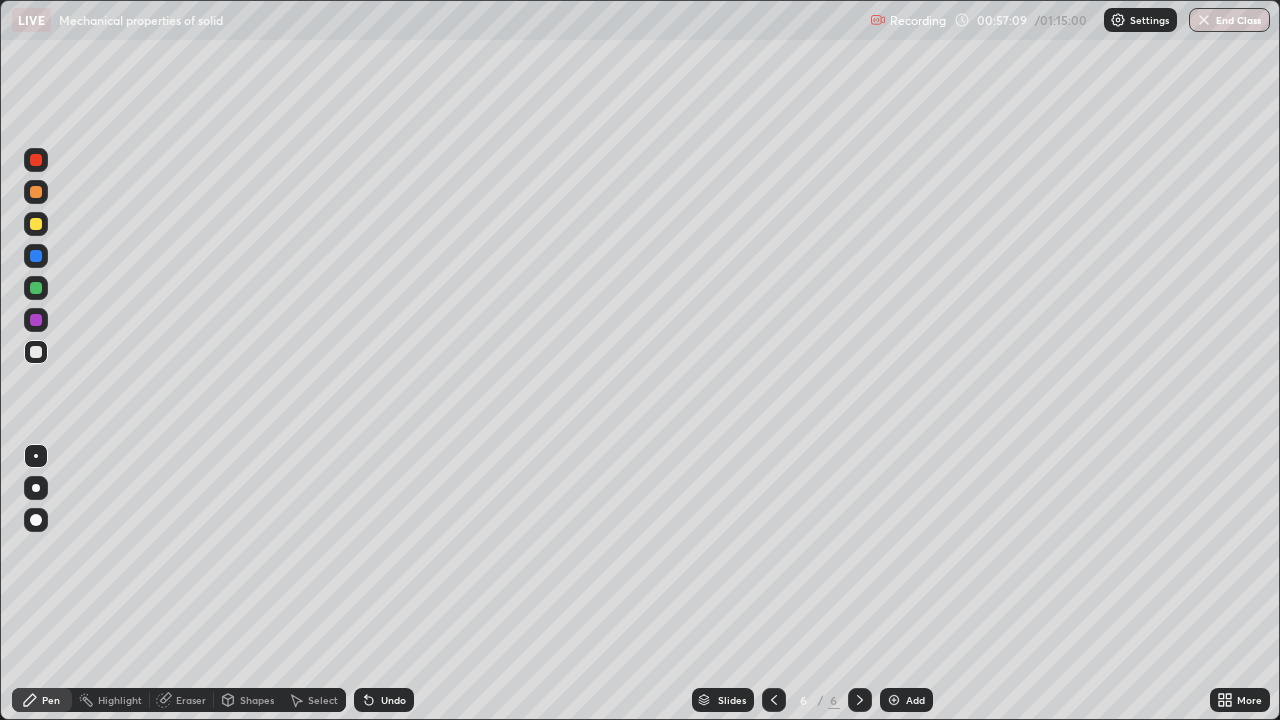 click on "Add" at bounding box center (906, 700) 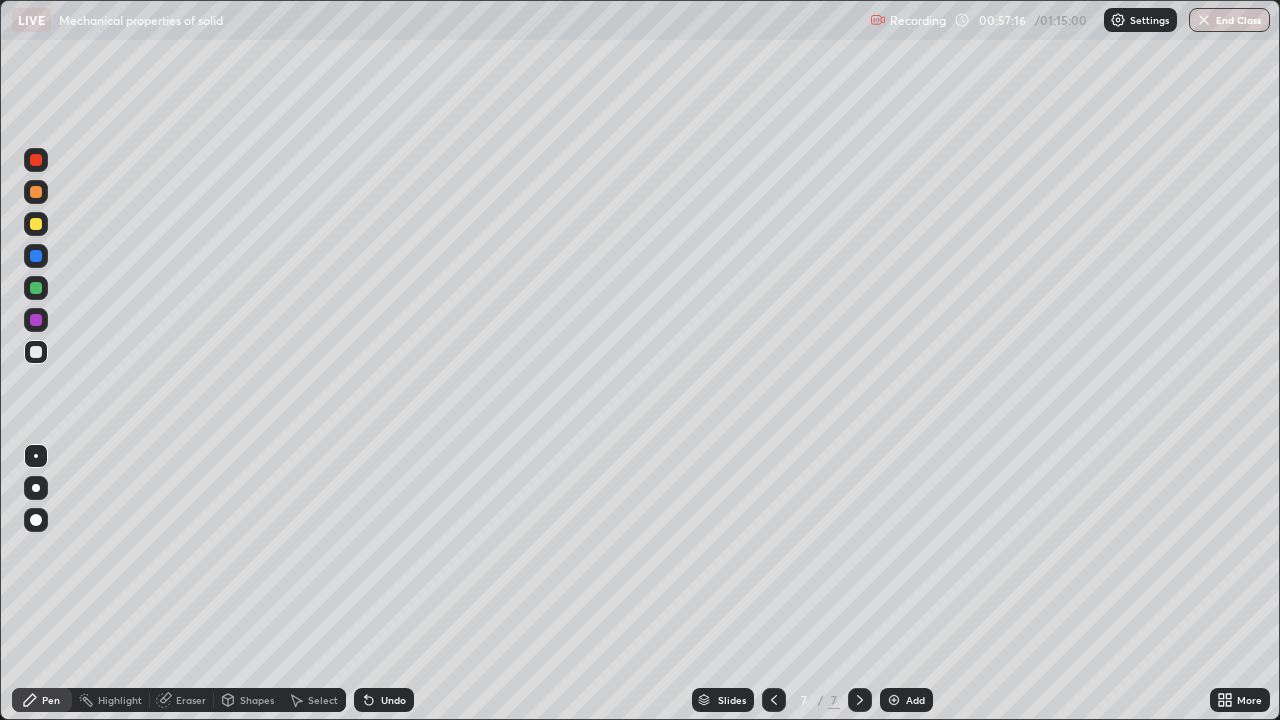 click on "Undo" at bounding box center (393, 700) 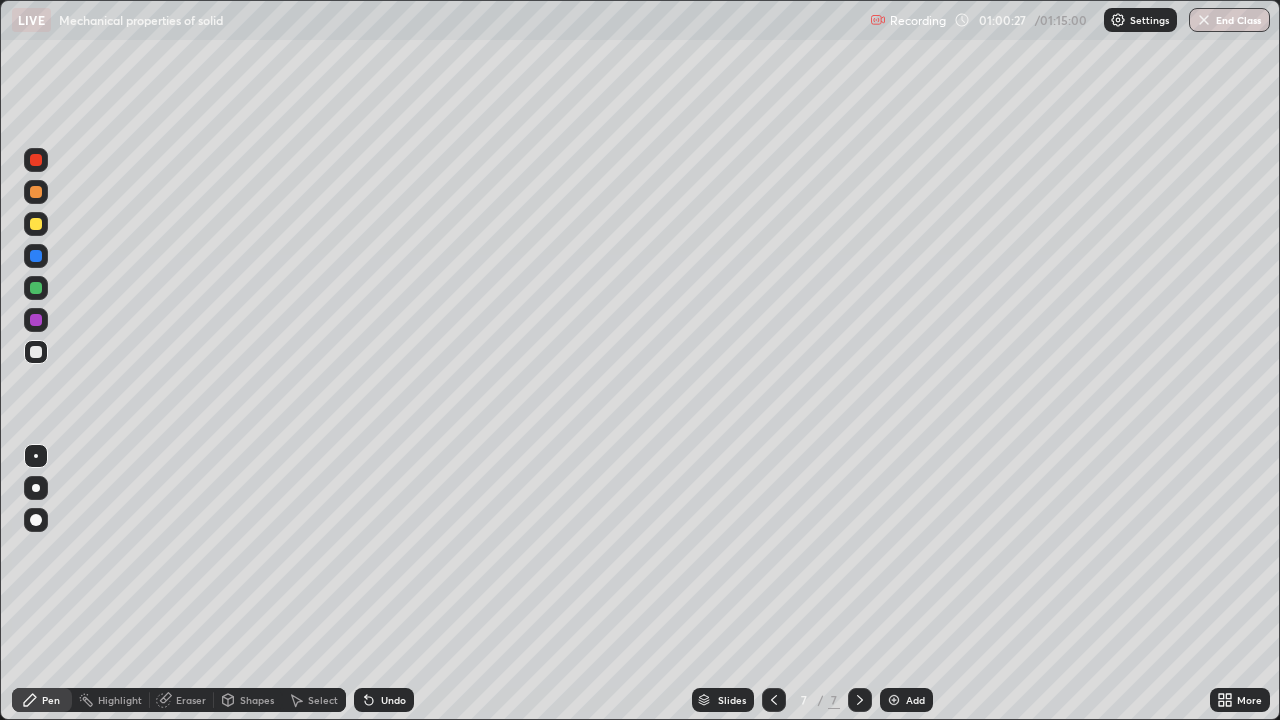 click on "Undo" at bounding box center [393, 700] 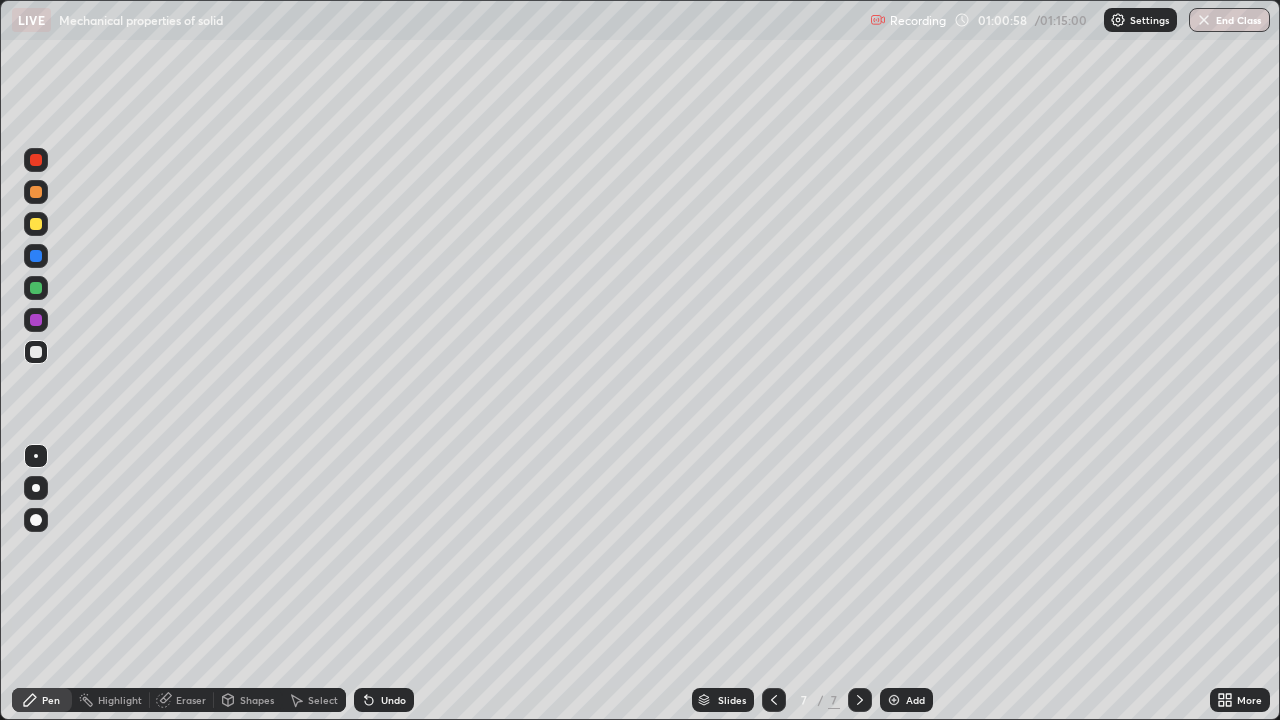 click 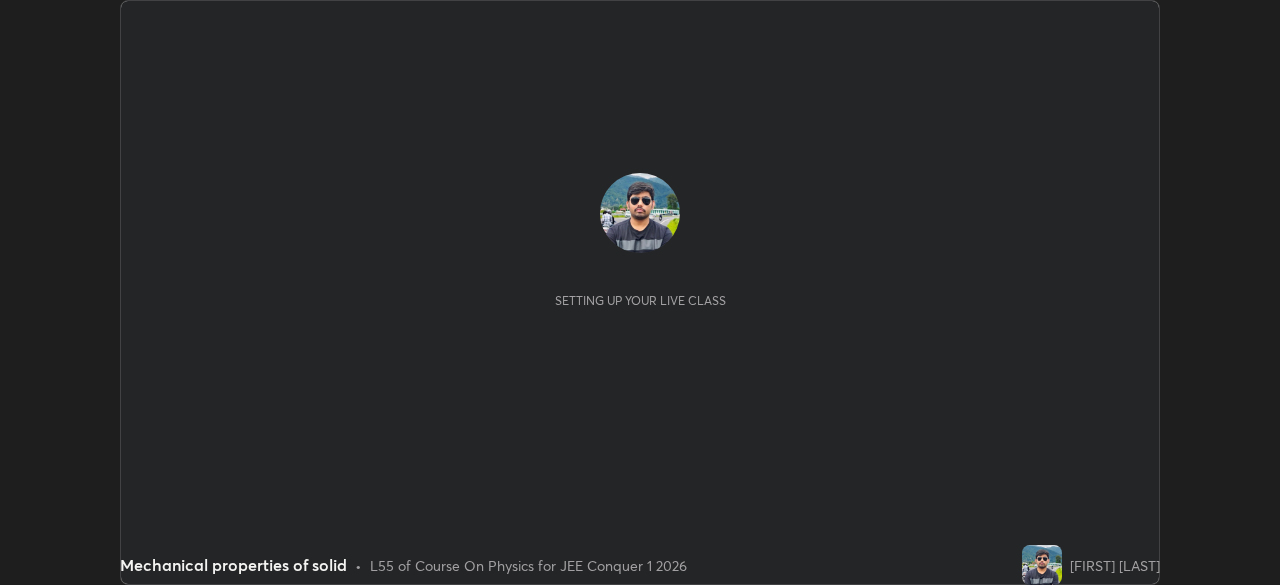 scroll, scrollTop: 0, scrollLeft: 0, axis: both 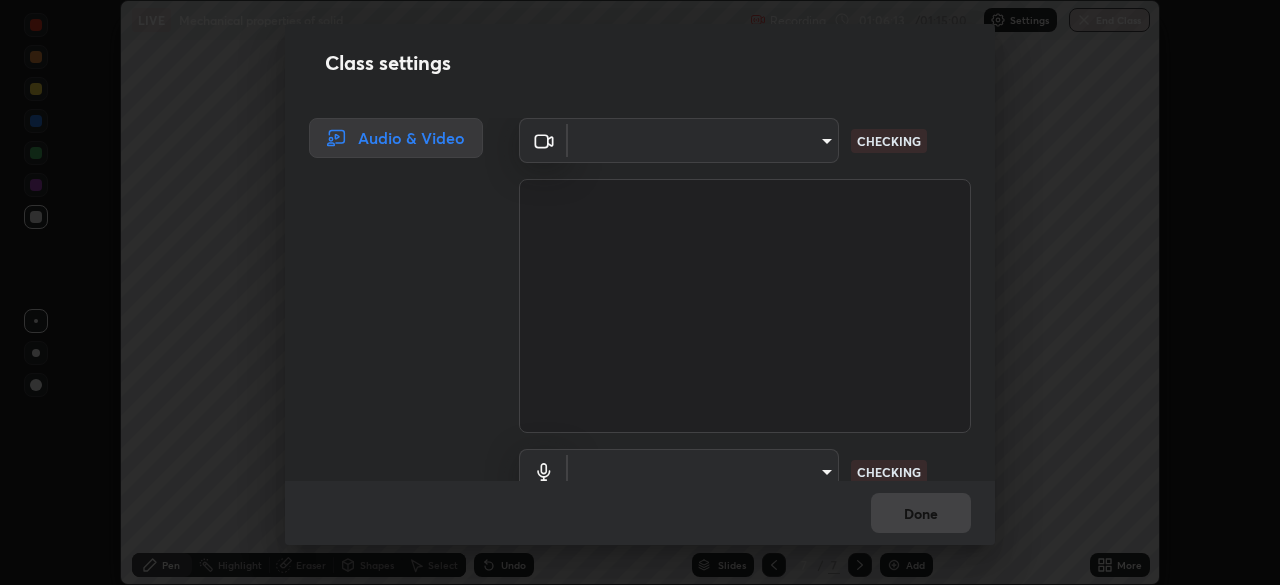 type on "9c5db0e3d6bf80210af106929d999d9f929c5ea5bbb961195660b7f823e2c793" 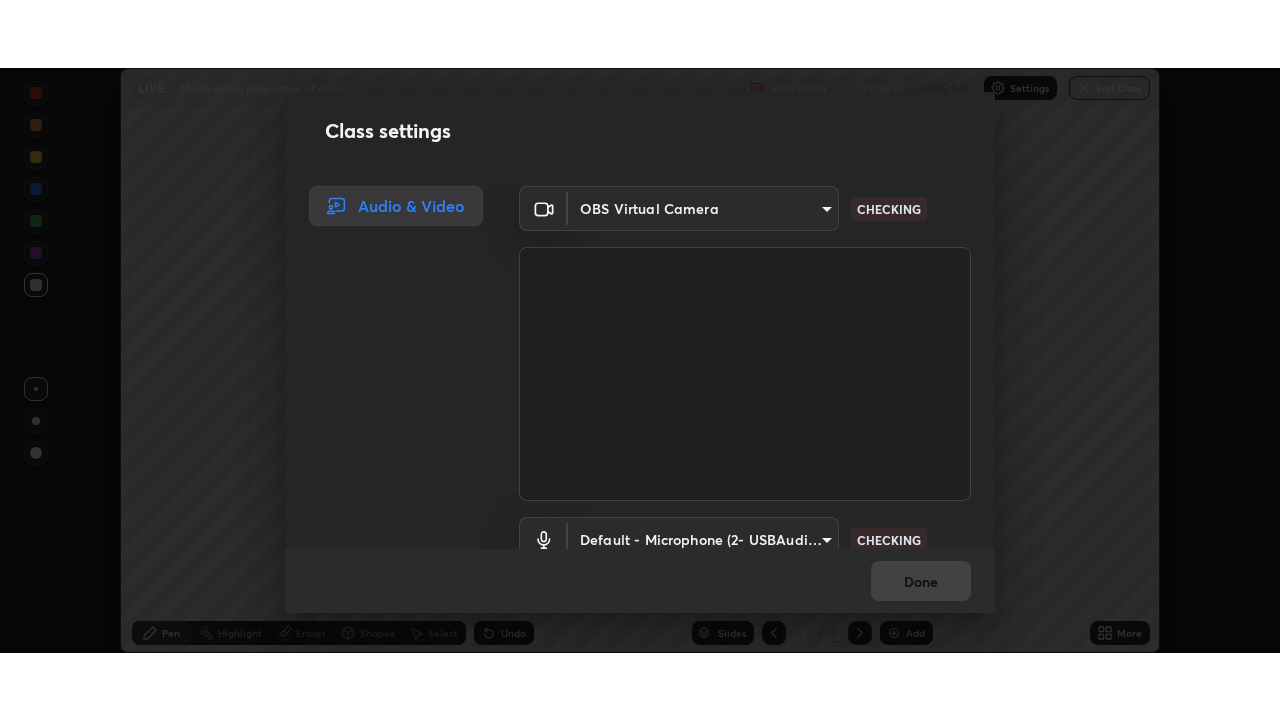 scroll, scrollTop: 91, scrollLeft: 0, axis: vertical 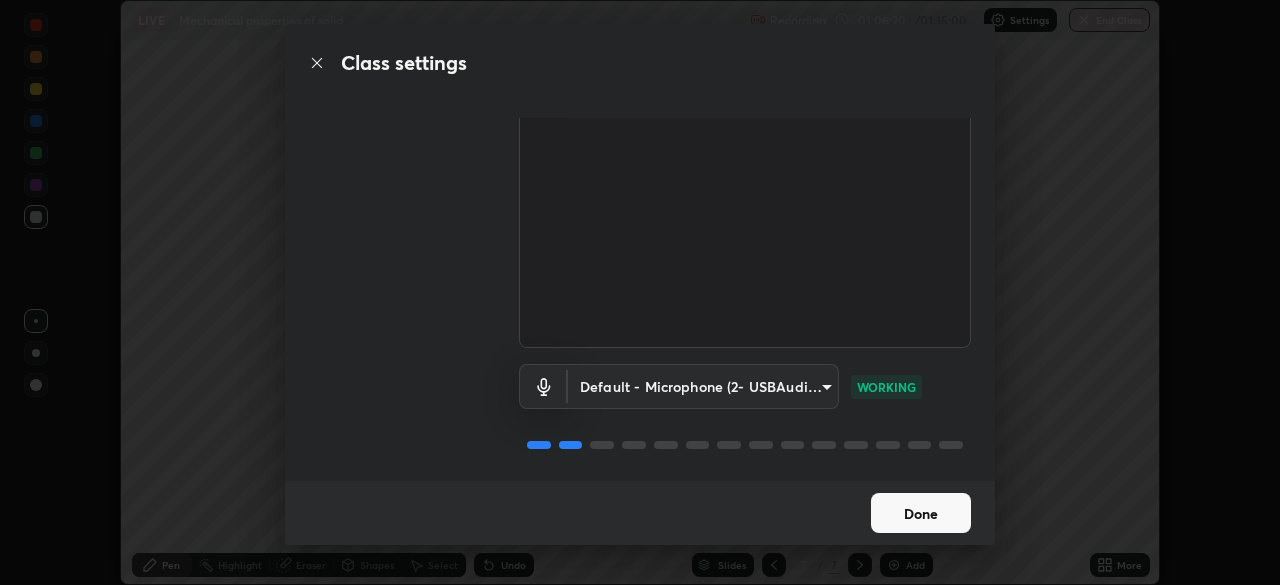 click on "Done" at bounding box center [921, 513] 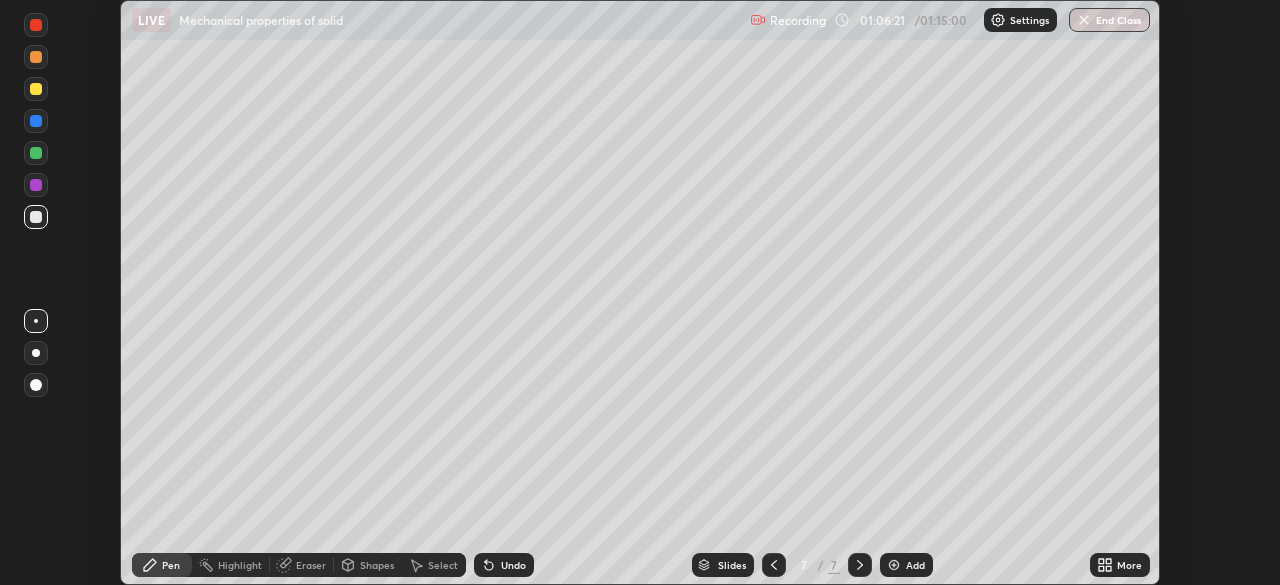 click 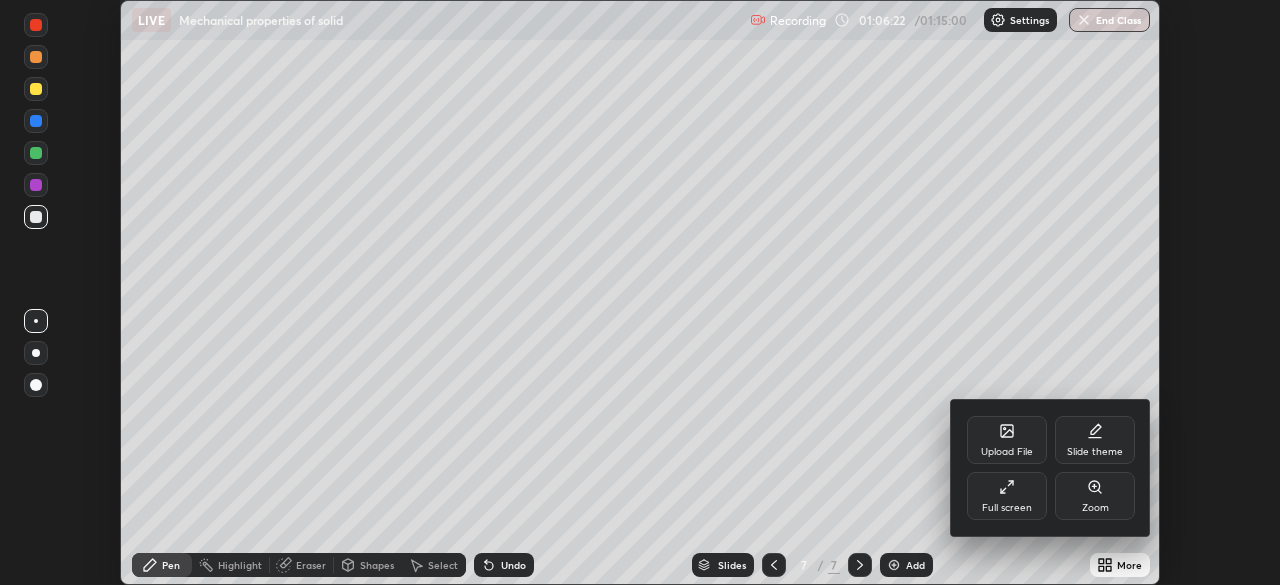 click on "Full screen" at bounding box center (1007, 508) 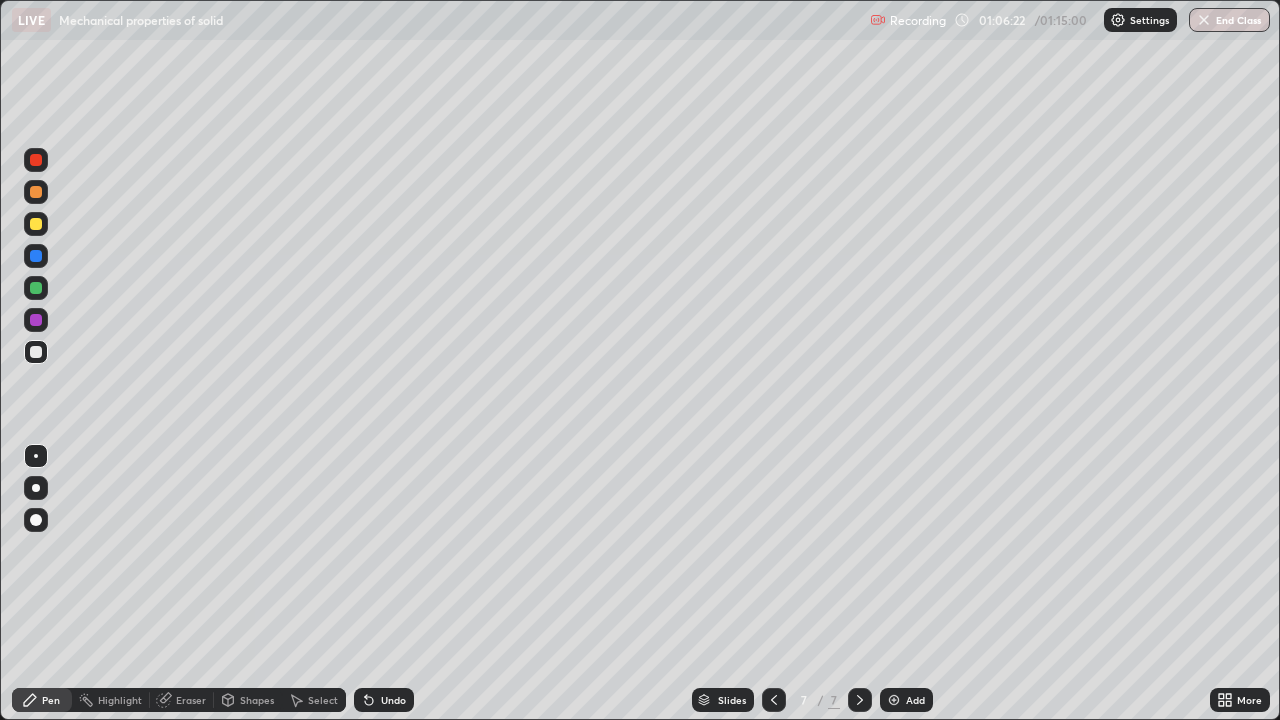 scroll, scrollTop: 99280, scrollLeft: 98720, axis: both 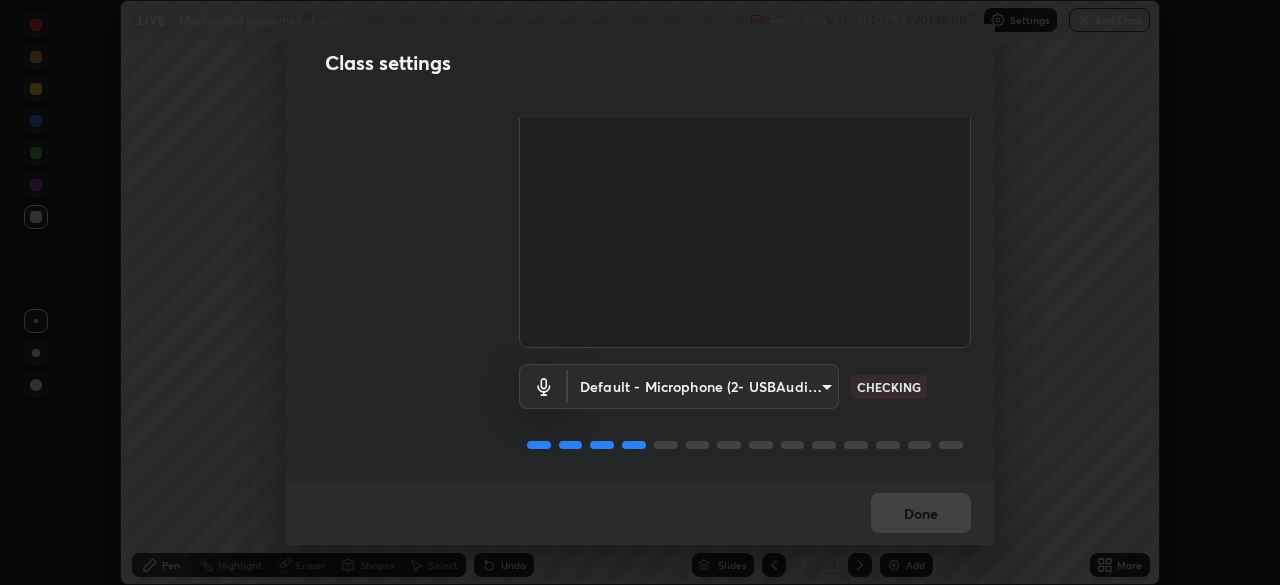 click on "Done" at bounding box center (640, 513) 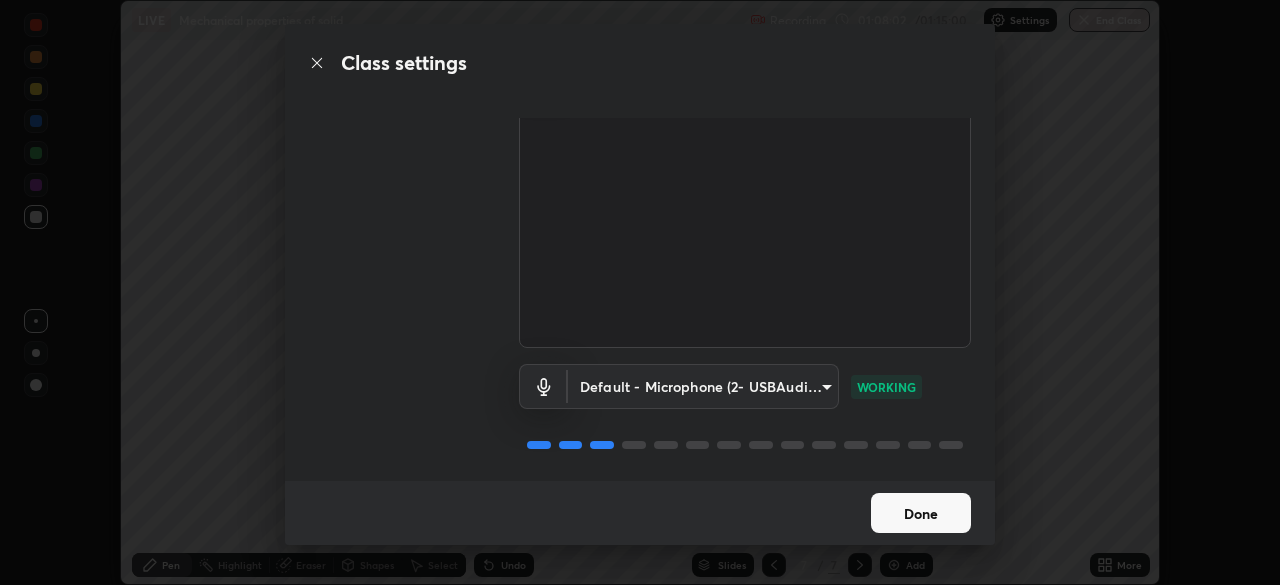 click on "Done" at bounding box center [921, 513] 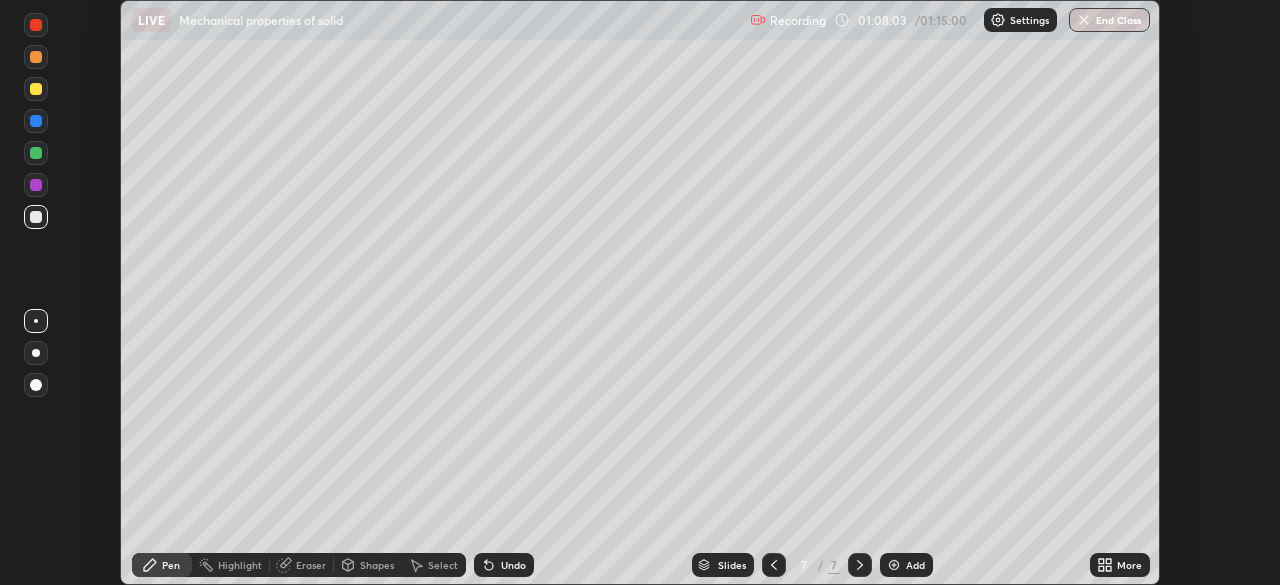 click 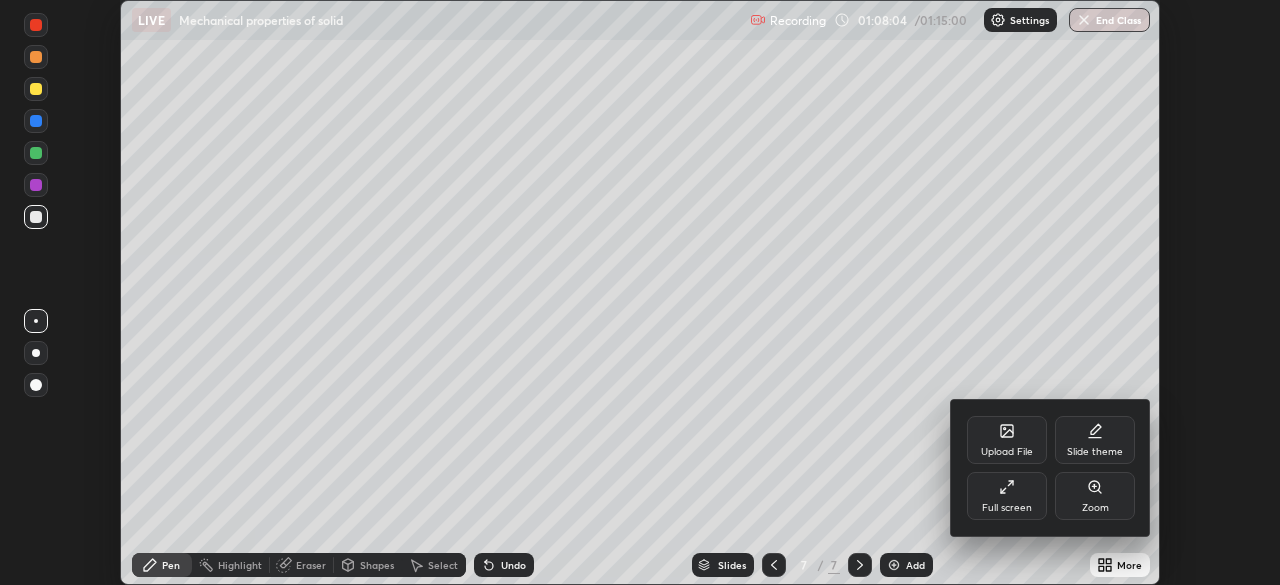click on "Full screen" at bounding box center (1007, 496) 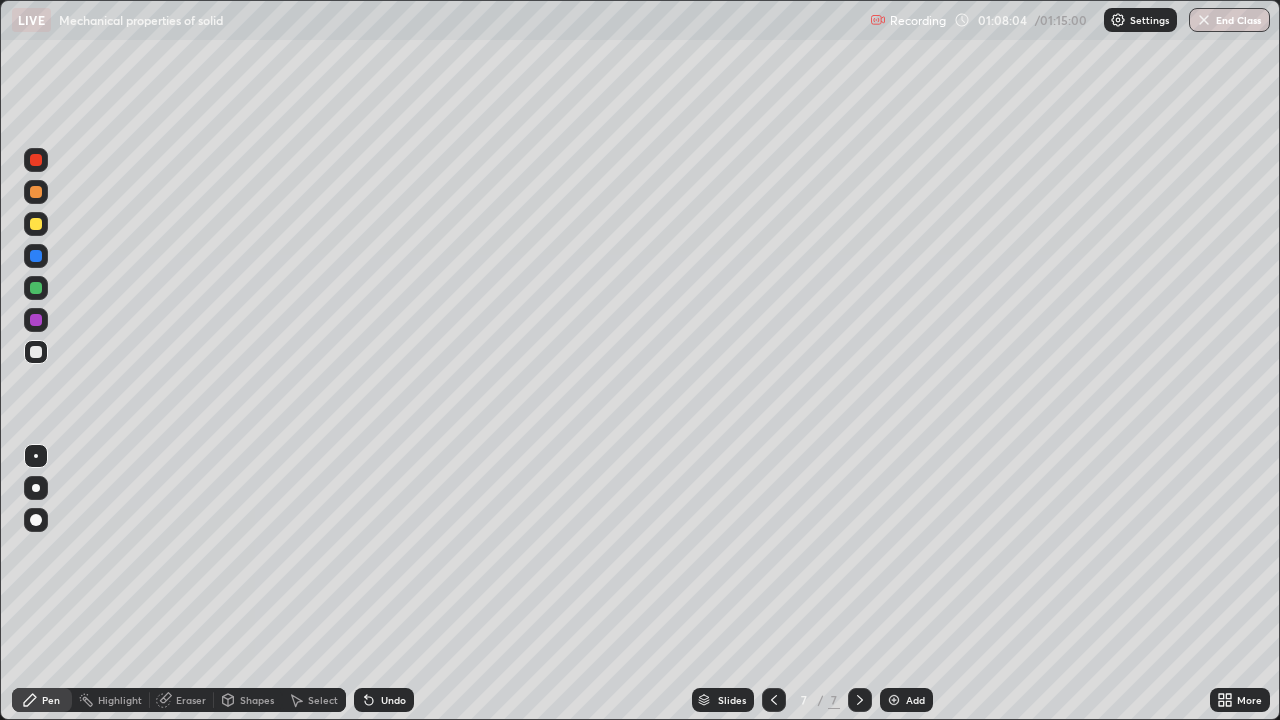 scroll, scrollTop: 99280, scrollLeft: 98720, axis: both 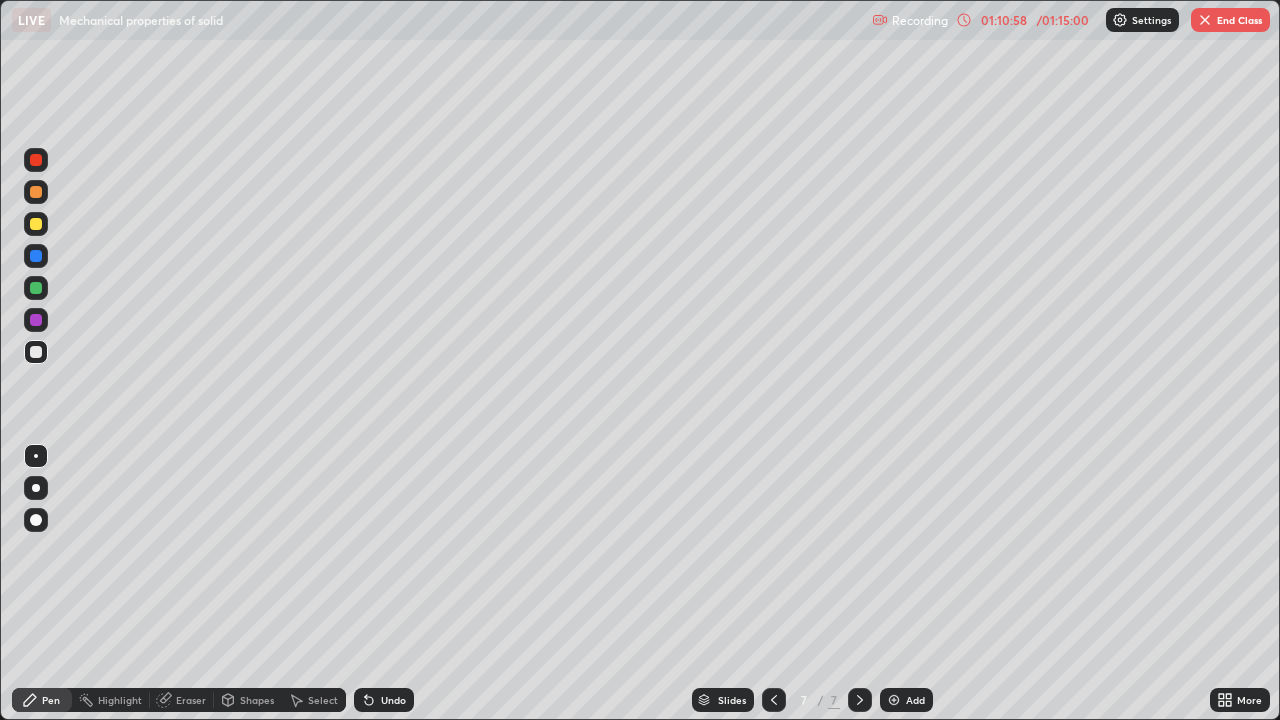 click on "Add" at bounding box center [915, 700] 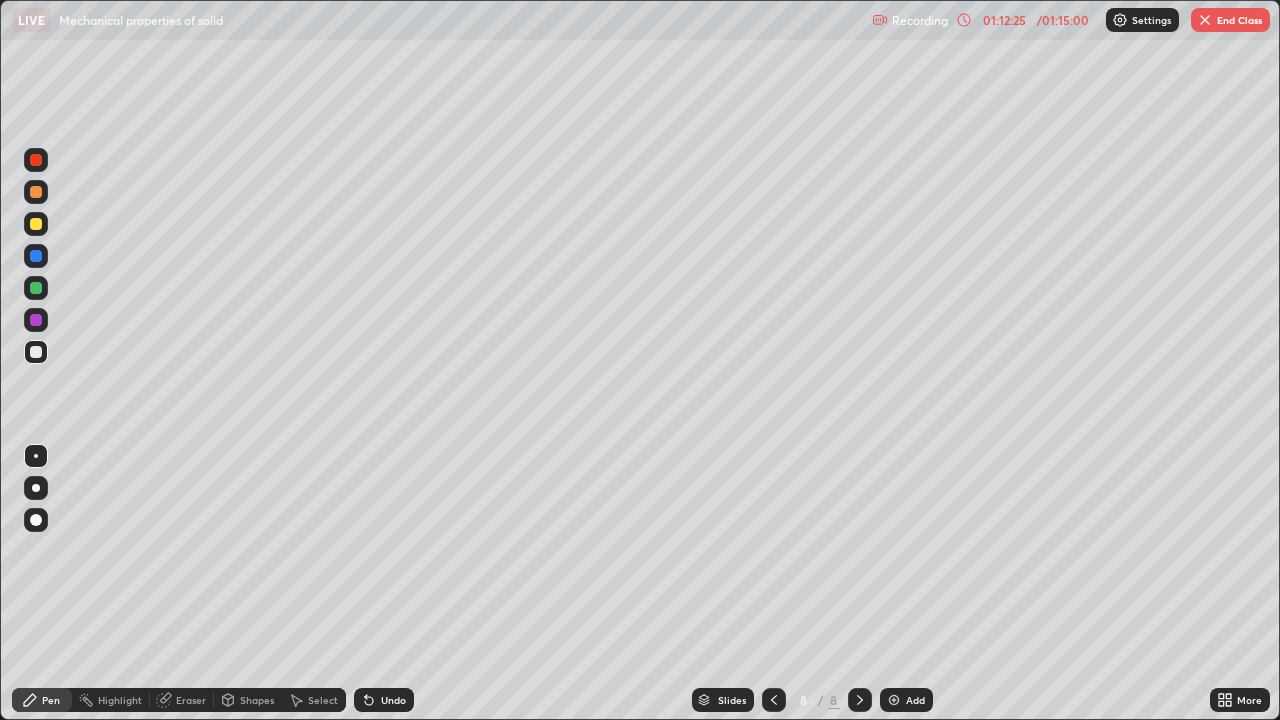 click at bounding box center (36, 224) 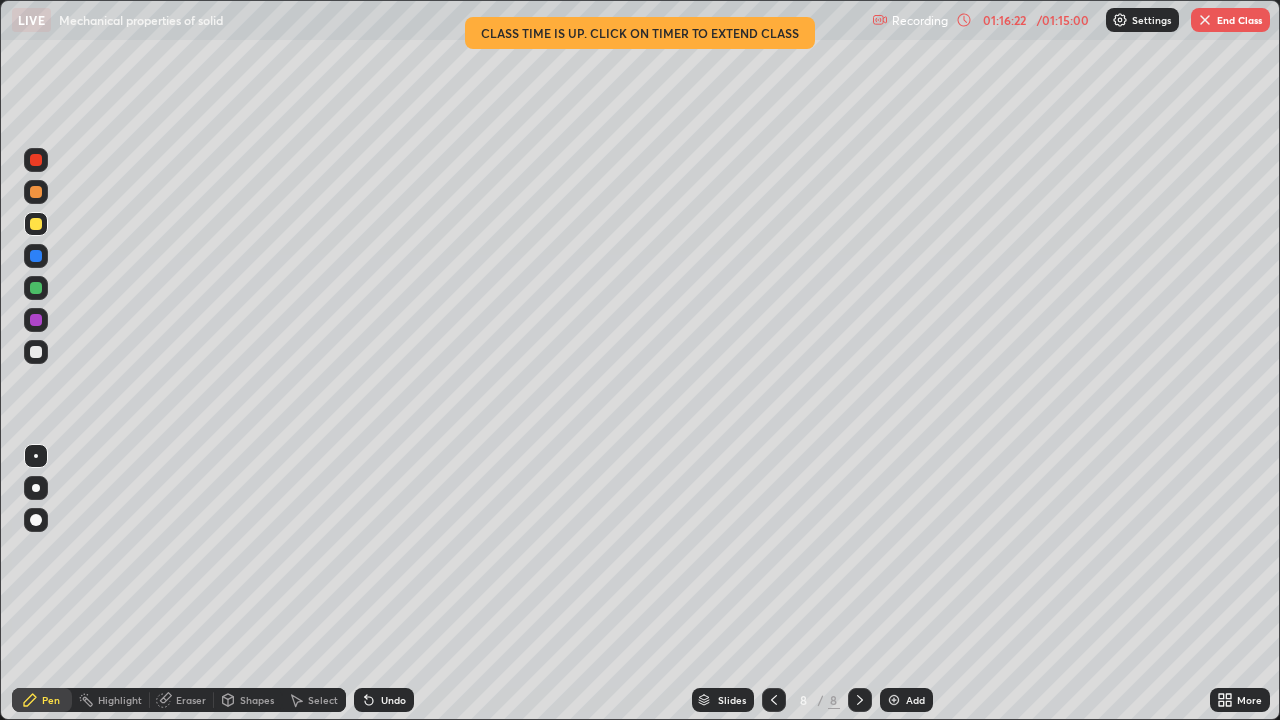 click on "/  01:15:00" at bounding box center [1063, 20] 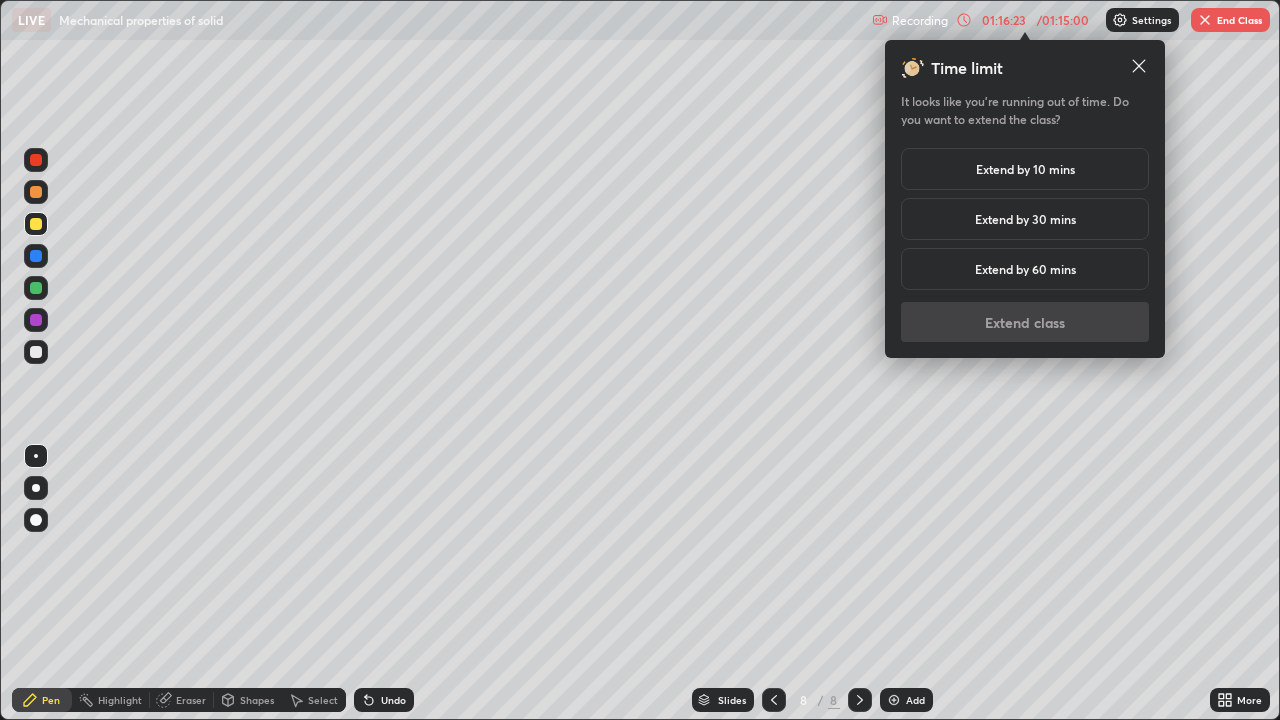 click on "Extend by 10 mins" at bounding box center [1025, 169] 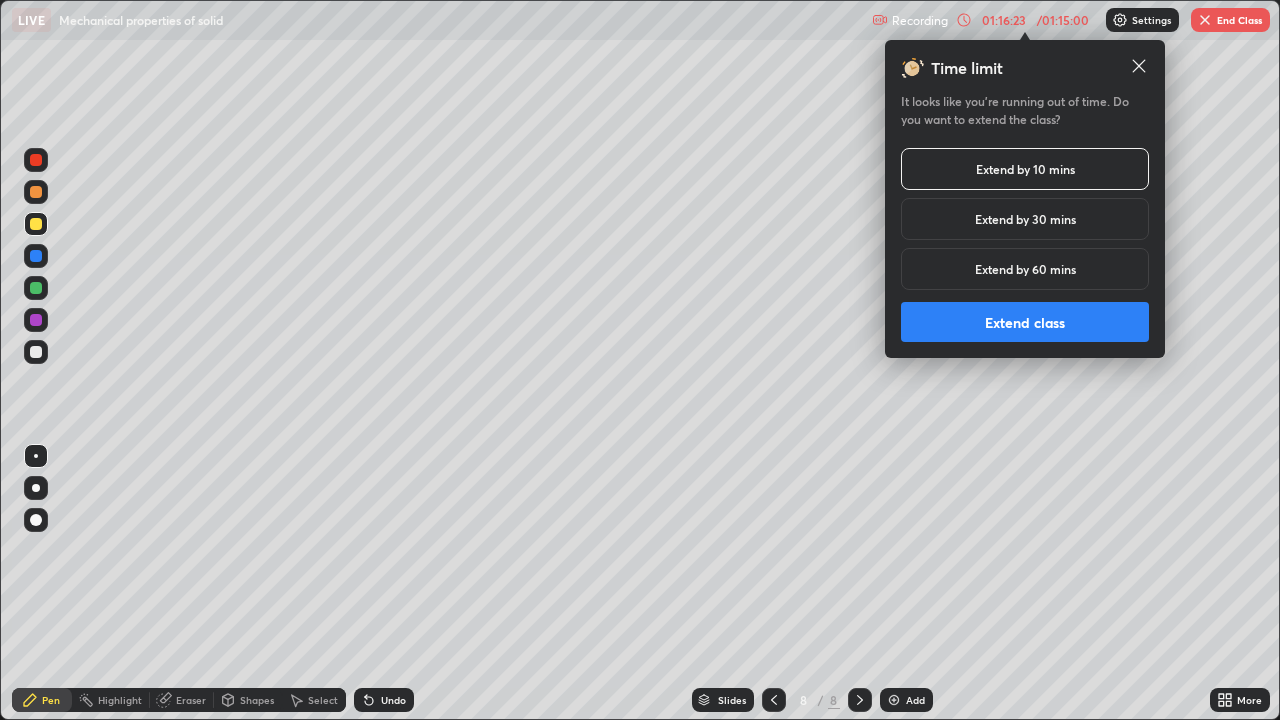 click on "Extend class" at bounding box center (1025, 322) 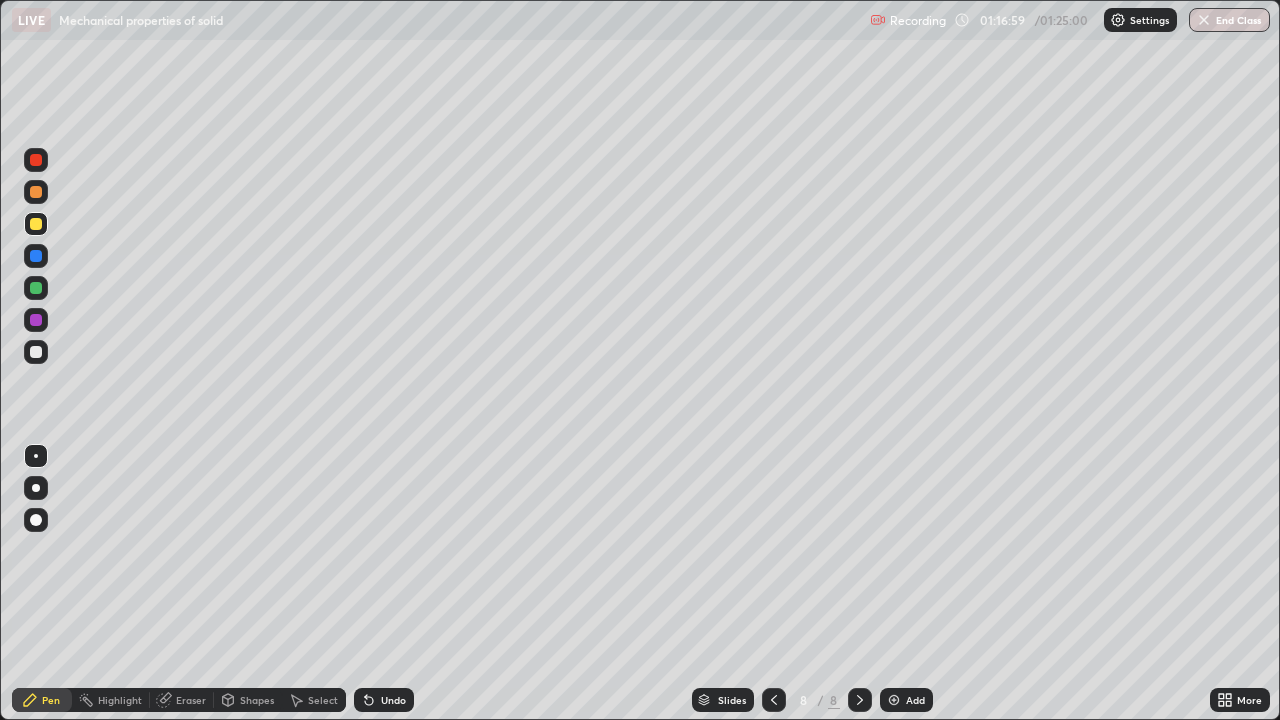 click on "Undo" at bounding box center (384, 700) 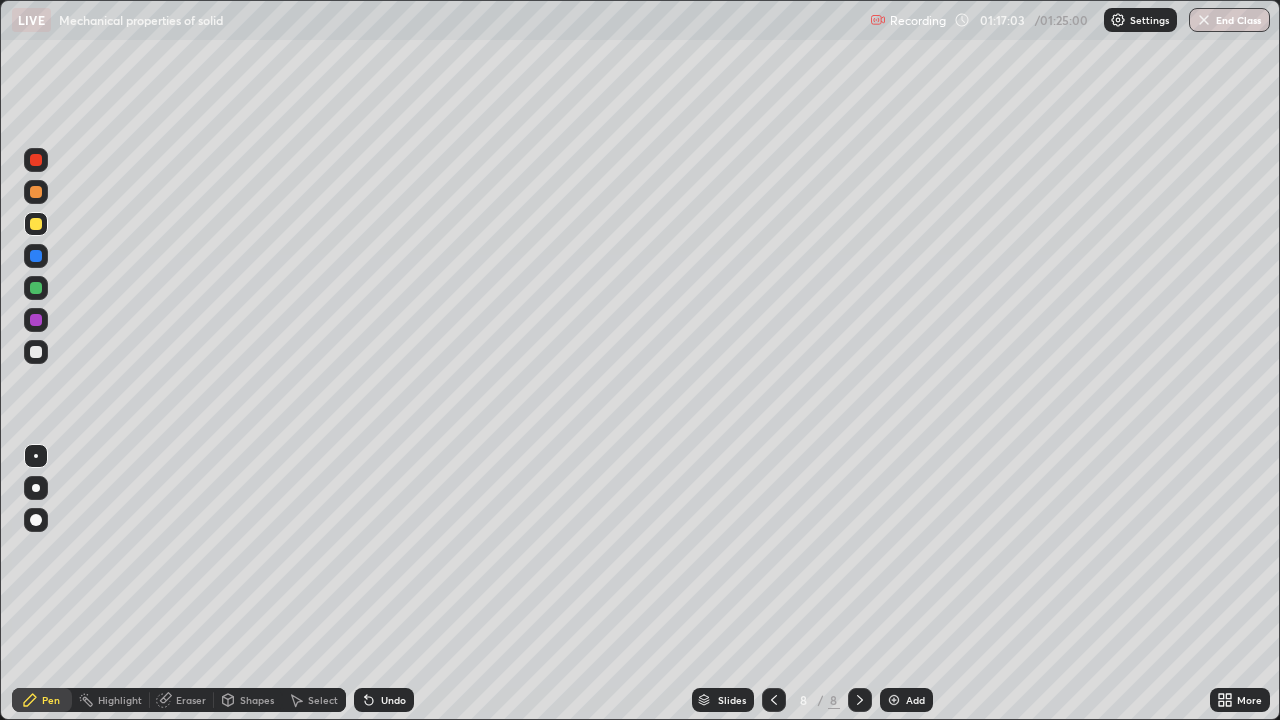 click at bounding box center (36, 320) 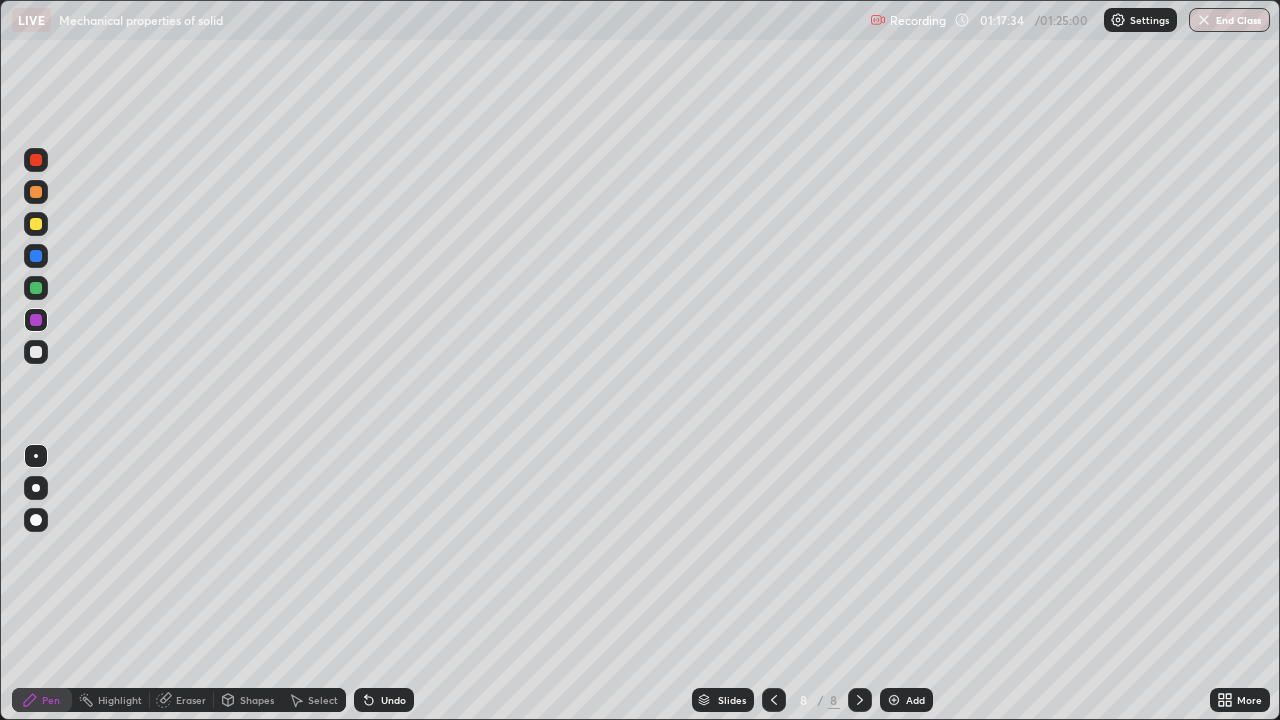 click on "Undo" at bounding box center [384, 700] 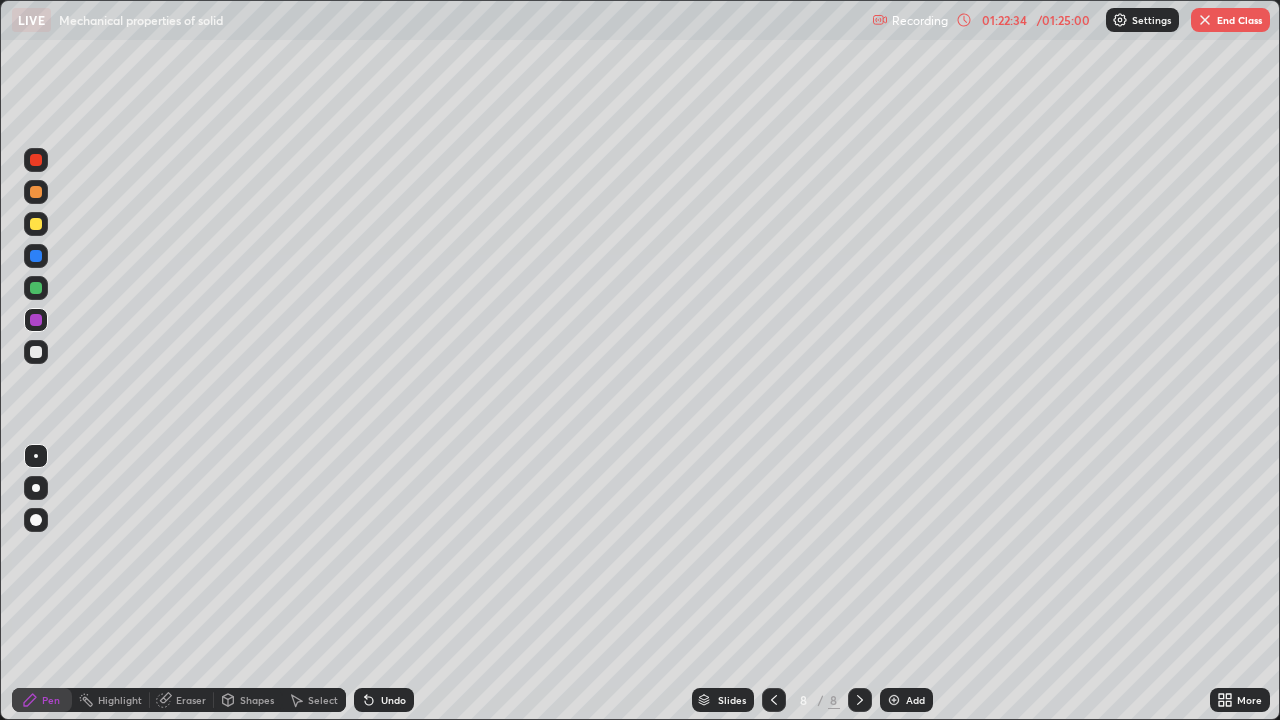 click on "End Class" at bounding box center [1230, 20] 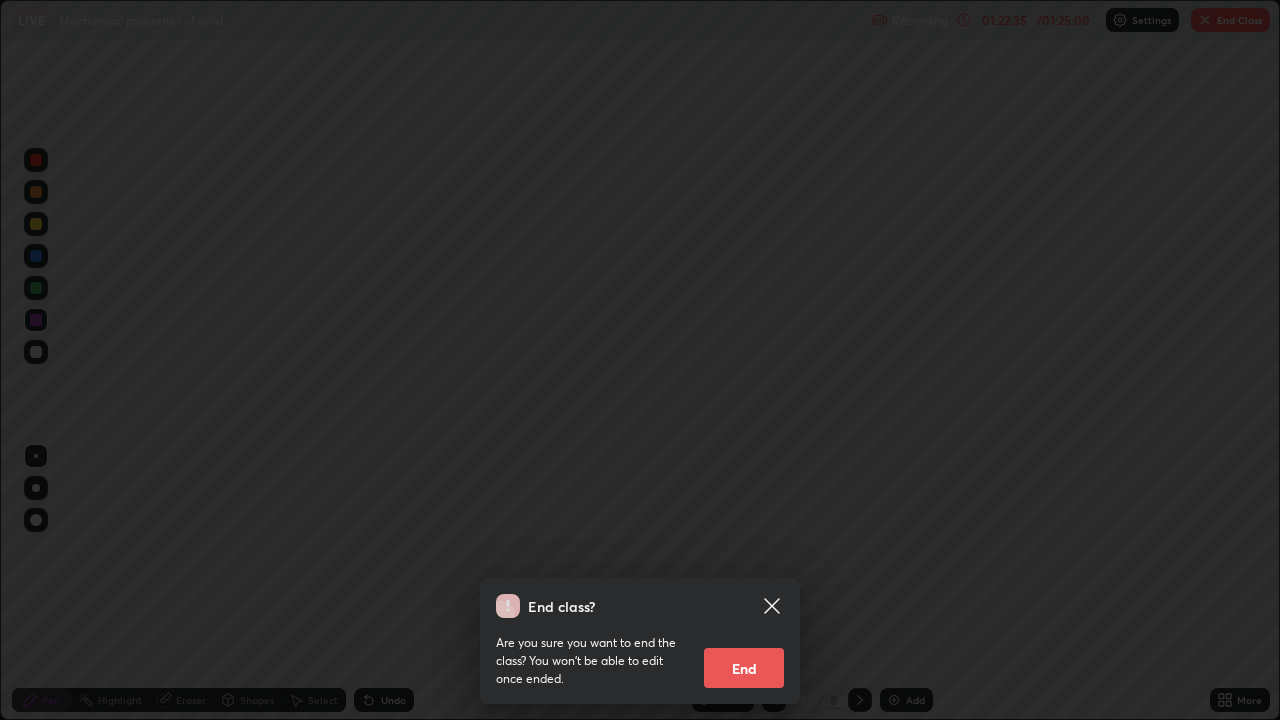 click on "End" at bounding box center (744, 668) 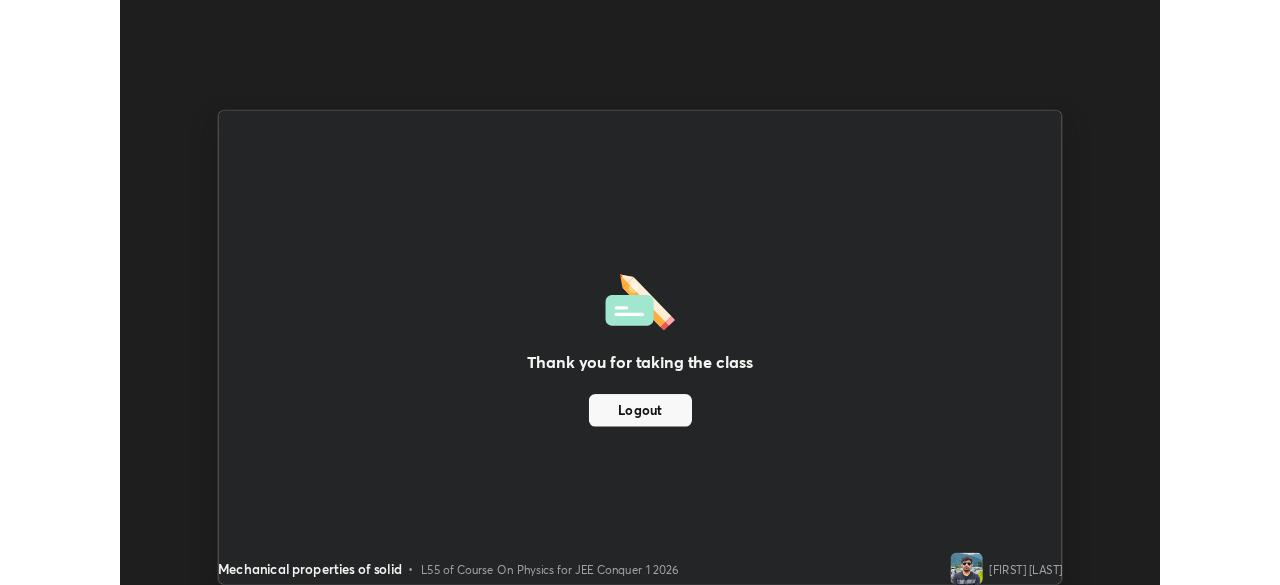 scroll, scrollTop: 585, scrollLeft: 1280, axis: both 